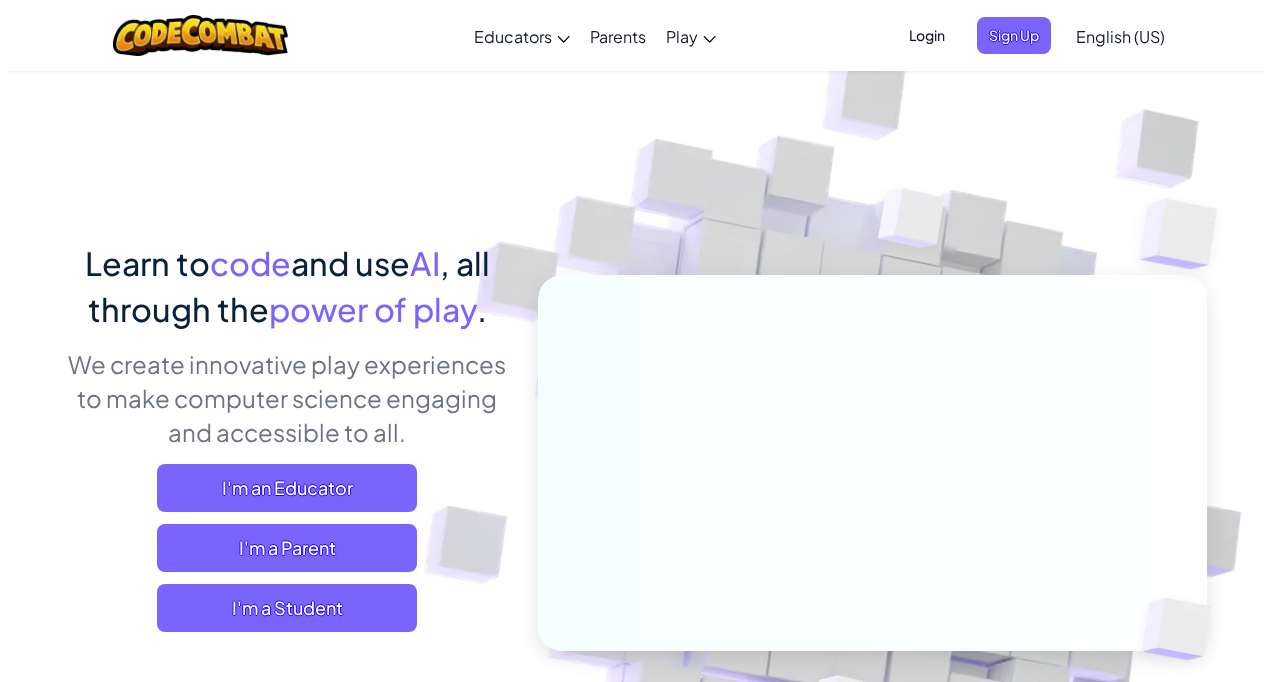 scroll, scrollTop: 0, scrollLeft: 0, axis: both 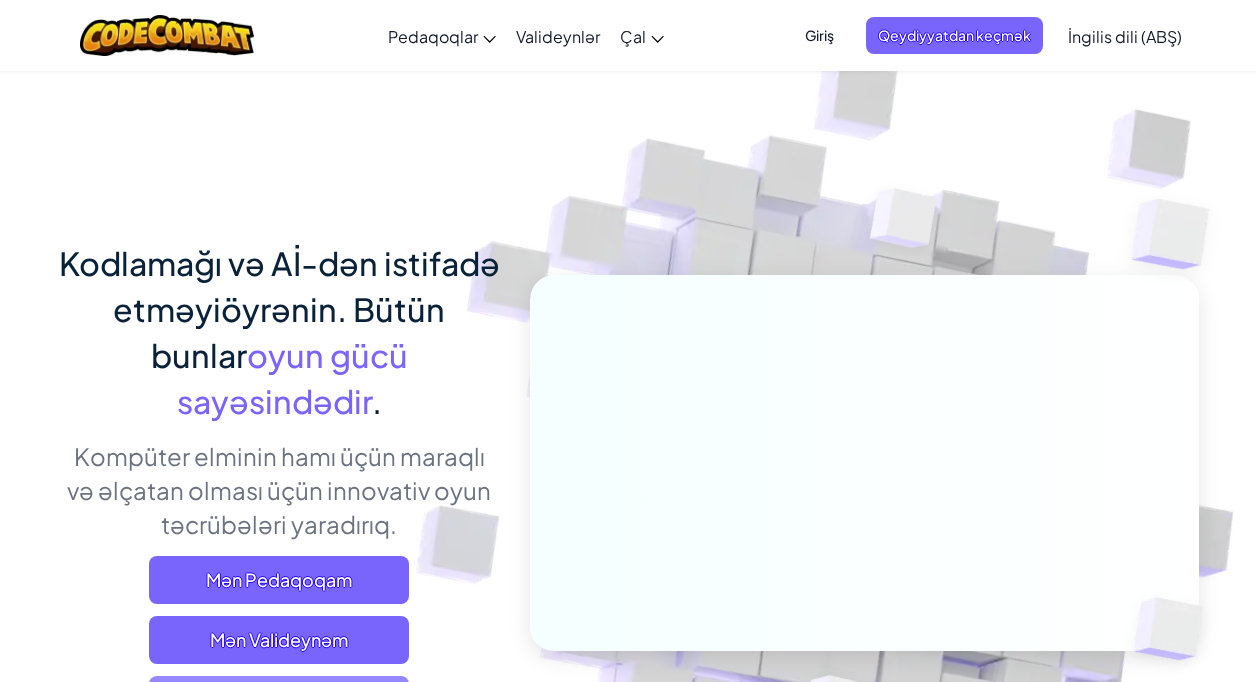 click on "Mən Pedaqoqam       Mən Valideynəm       Mən tələbəyəm" at bounding box center (279, 640) 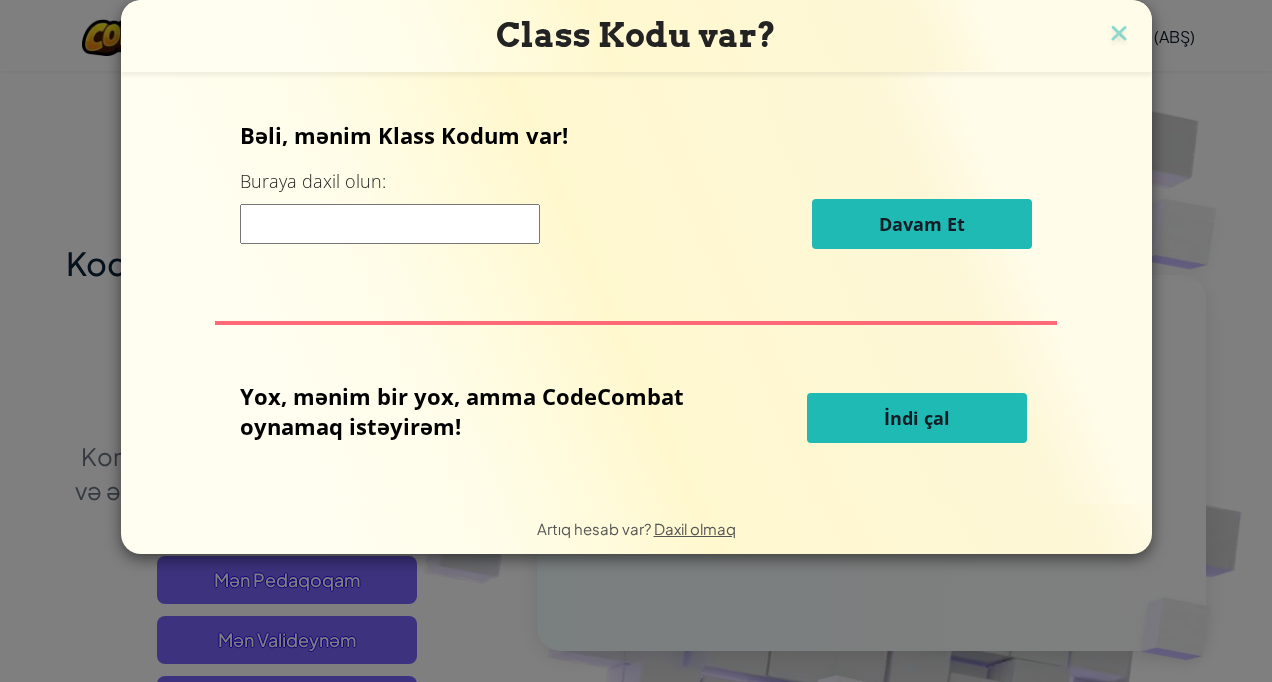 click on "İndi çal" at bounding box center (917, 418) 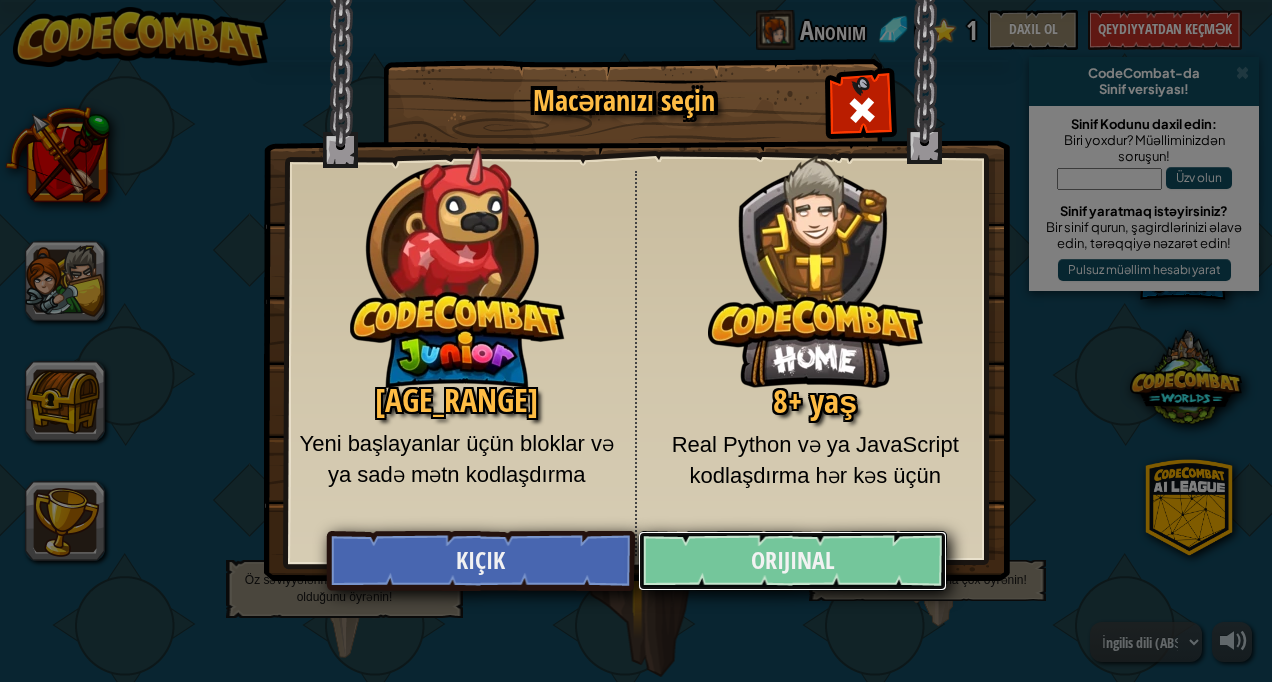 click on "Orijinal" at bounding box center (792, 561) 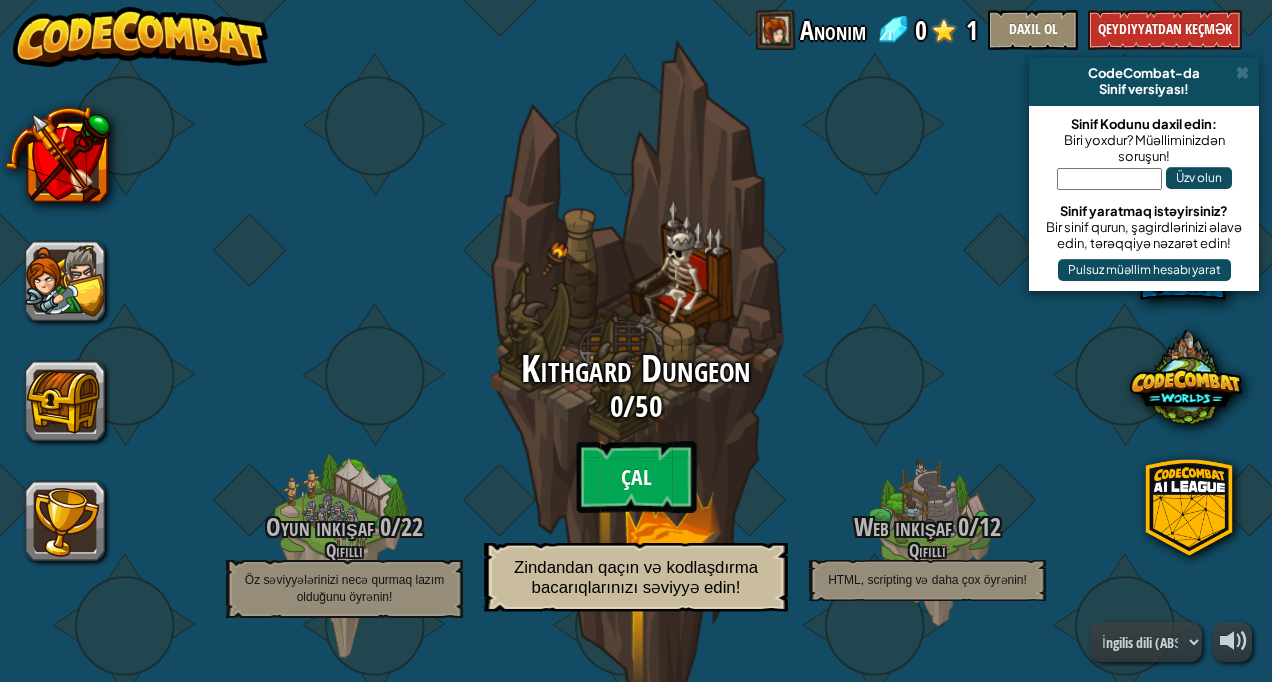 click on "Çal" at bounding box center (636, 477) 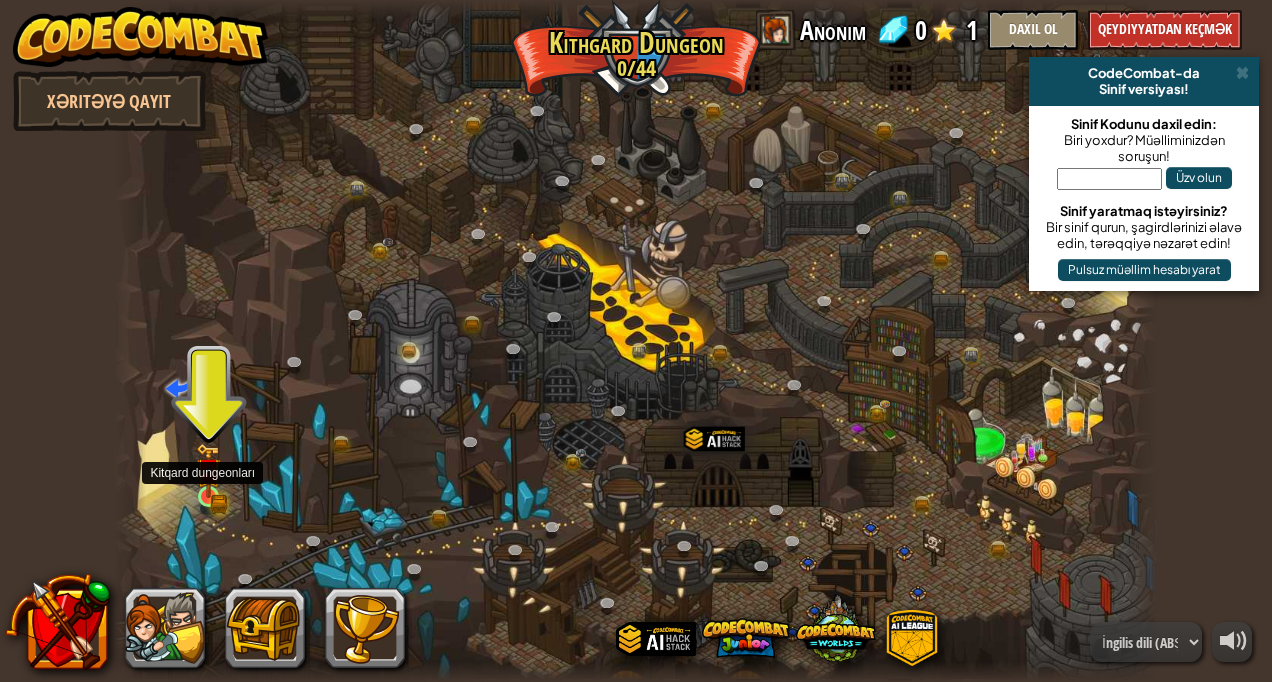 click at bounding box center [208, 470] 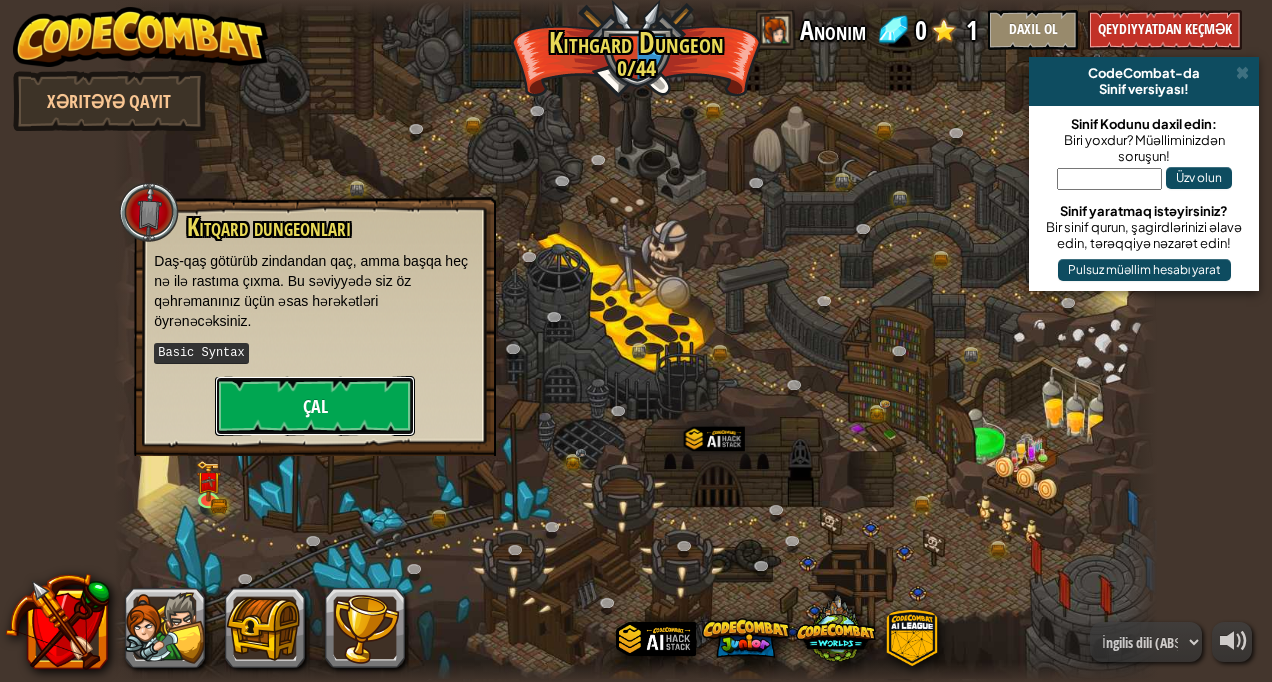 click on "Çal" at bounding box center (315, 406) 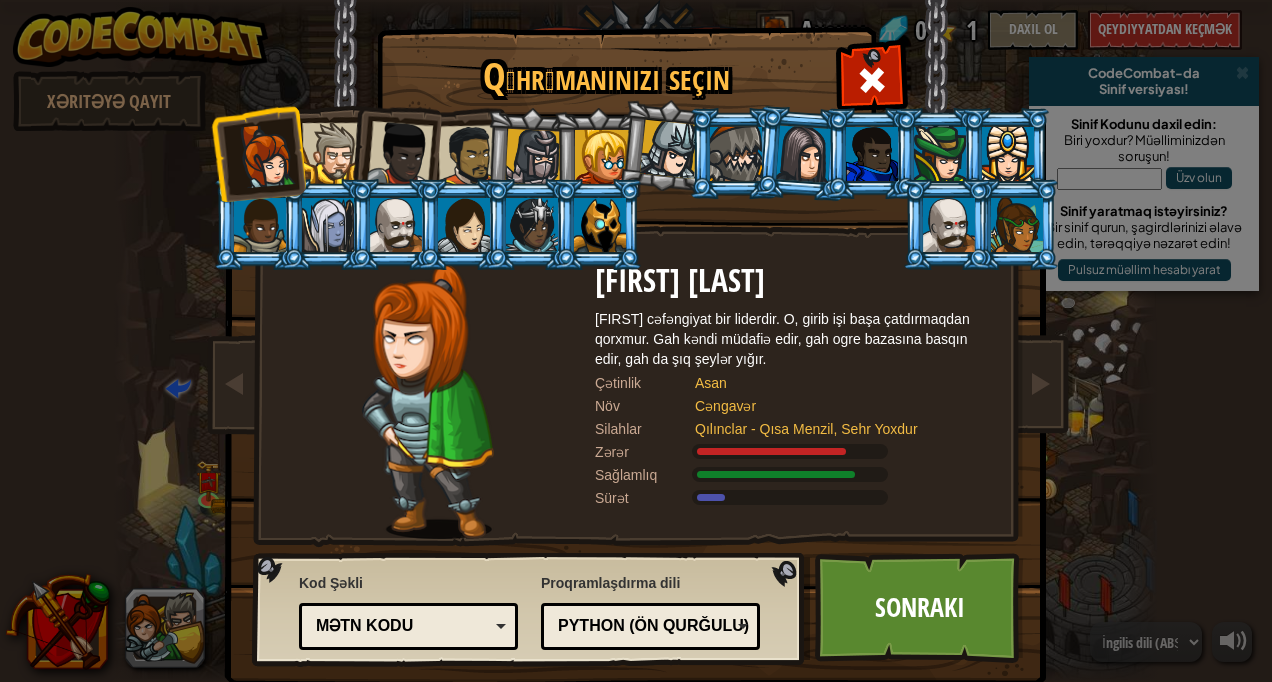 click on "Python (Ön qurğulu)" at bounding box center [644, 626] 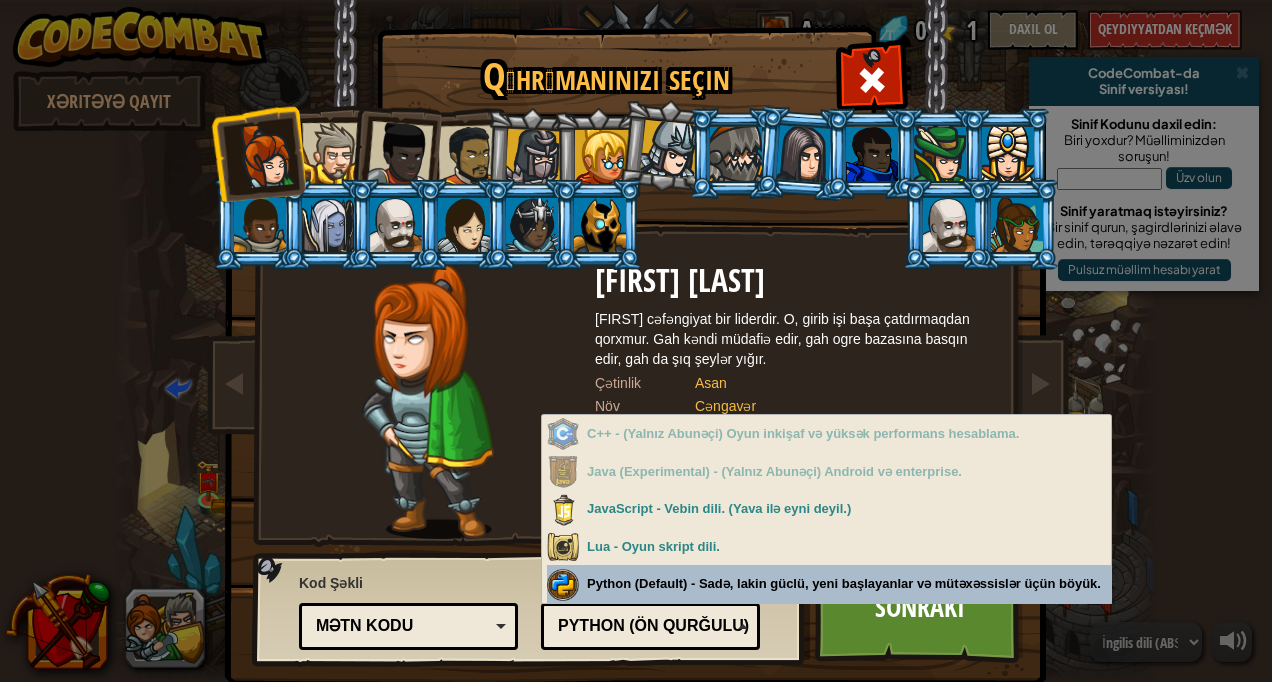 click on "Python (Ön qurğulu)" at bounding box center [644, 626] 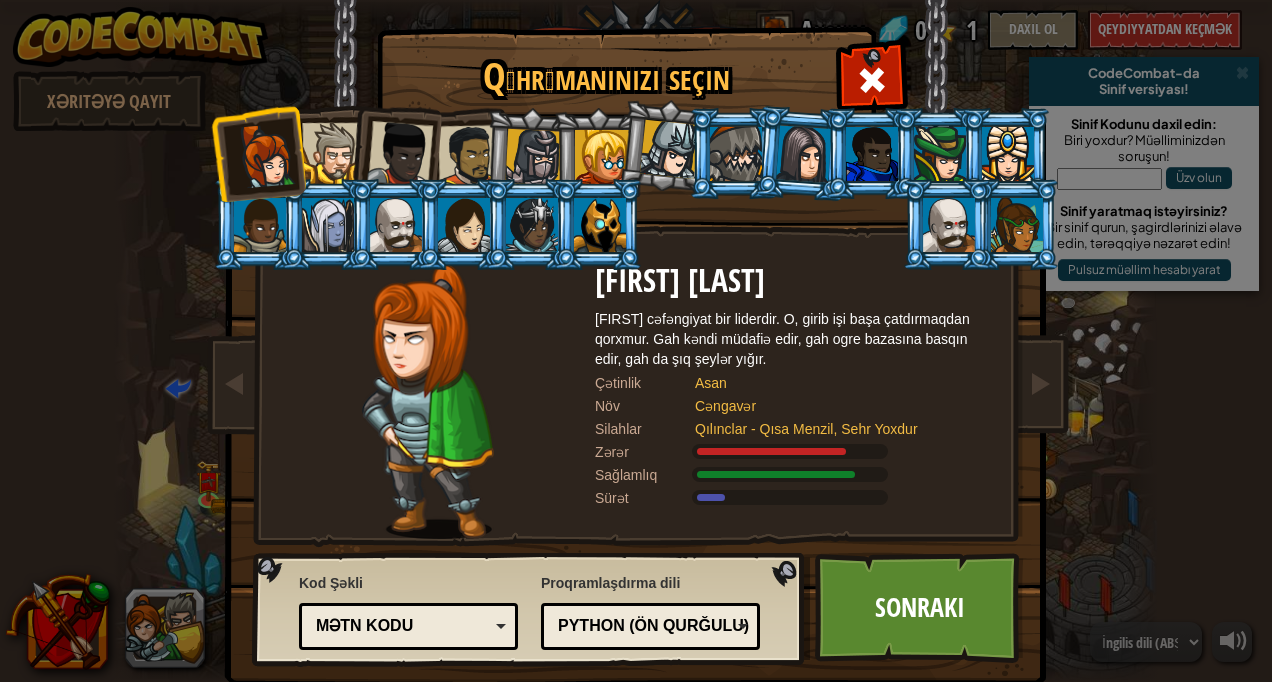 click on "Python (Ön qurğulu)" at bounding box center (644, 626) 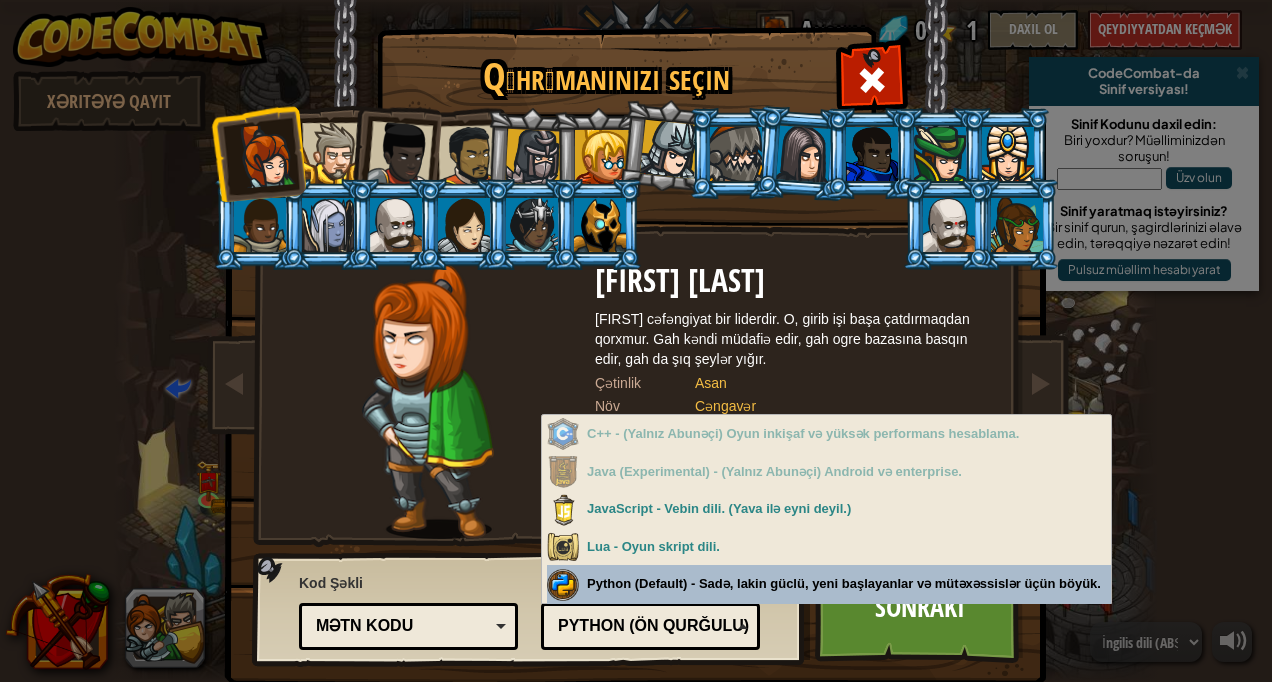 click on "Python (Ön qurğulu)" at bounding box center (644, 626) 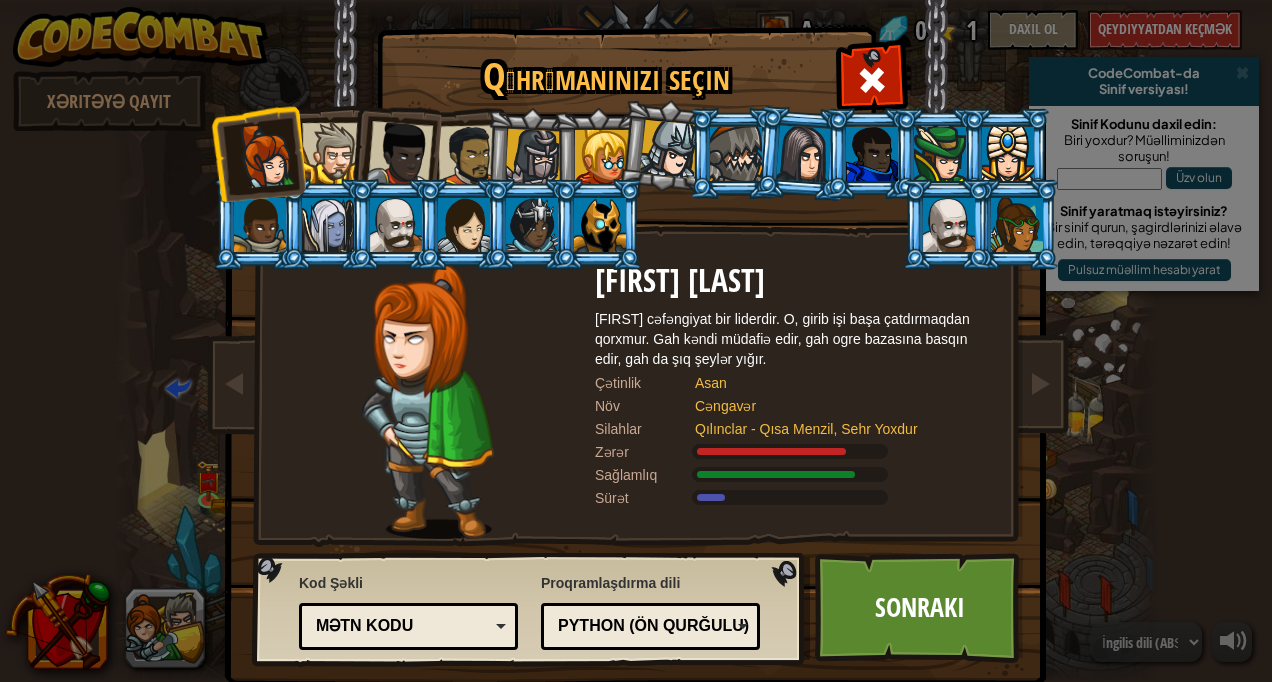 click on "Mətn kodu Bloklar və kod Bloklar Bloklar (İkonlar) Mətn kodu" at bounding box center (408, 626) 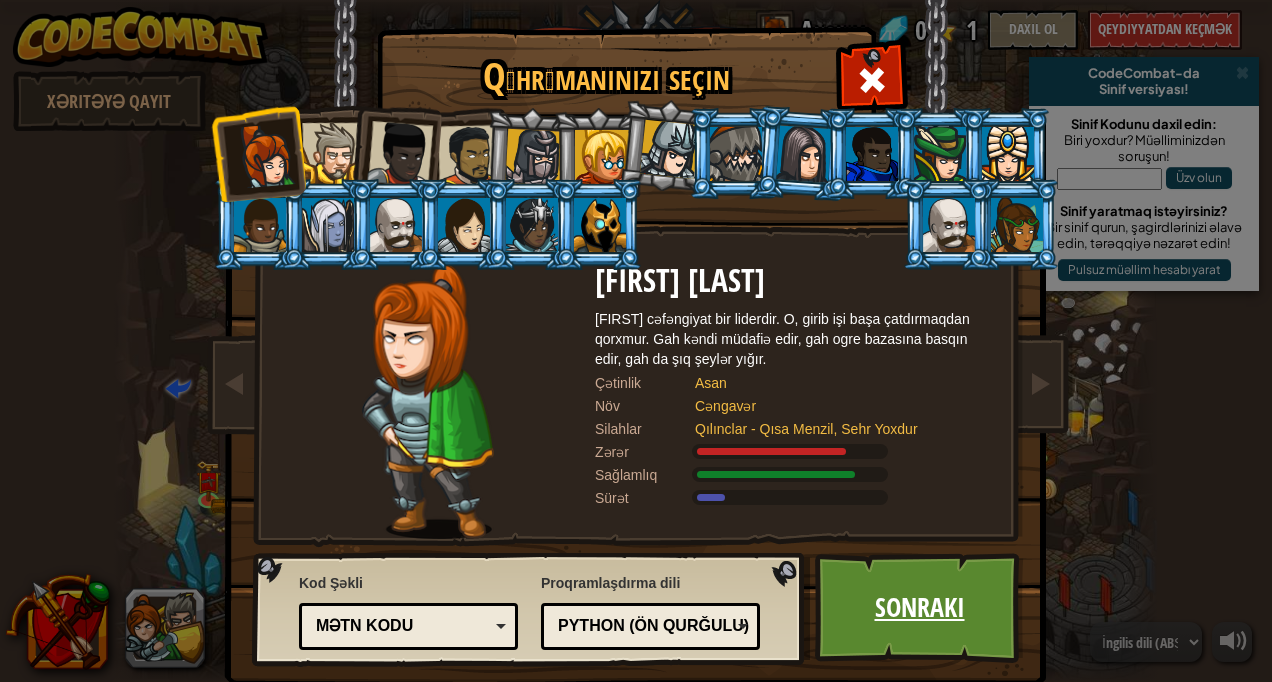 click on "Sonrakı" at bounding box center (919, 608) 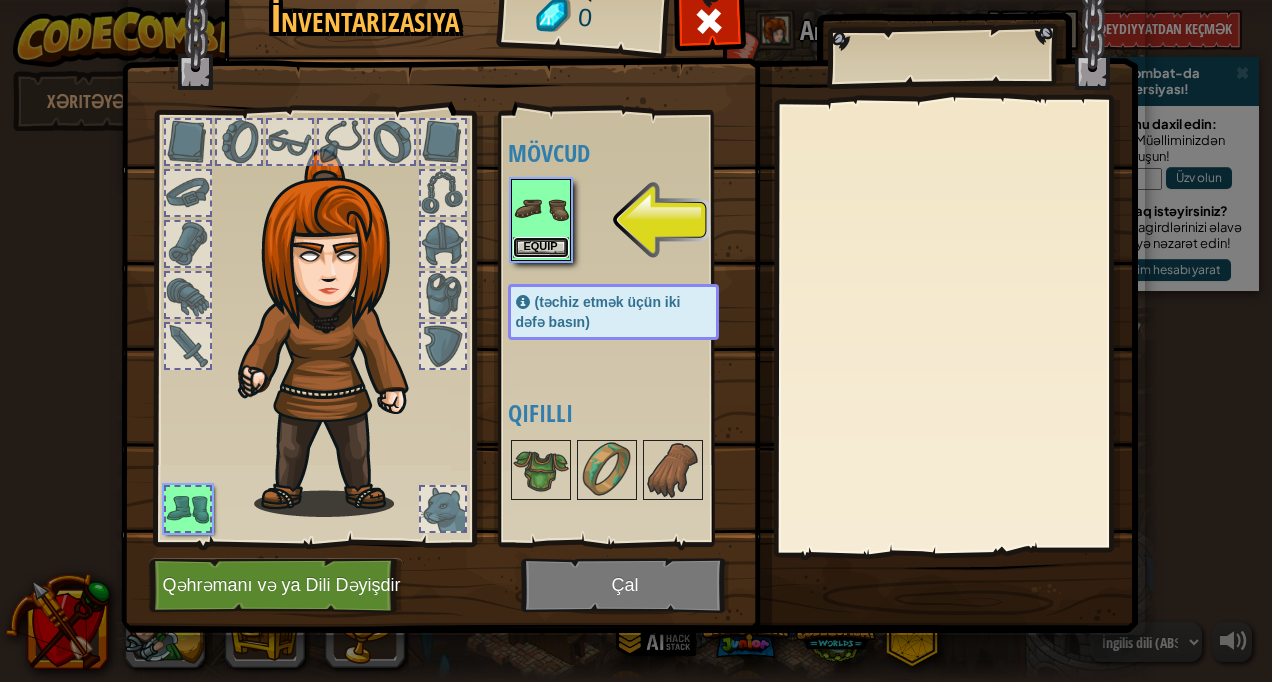 click on "Equip" at bounding box center [541, 247] 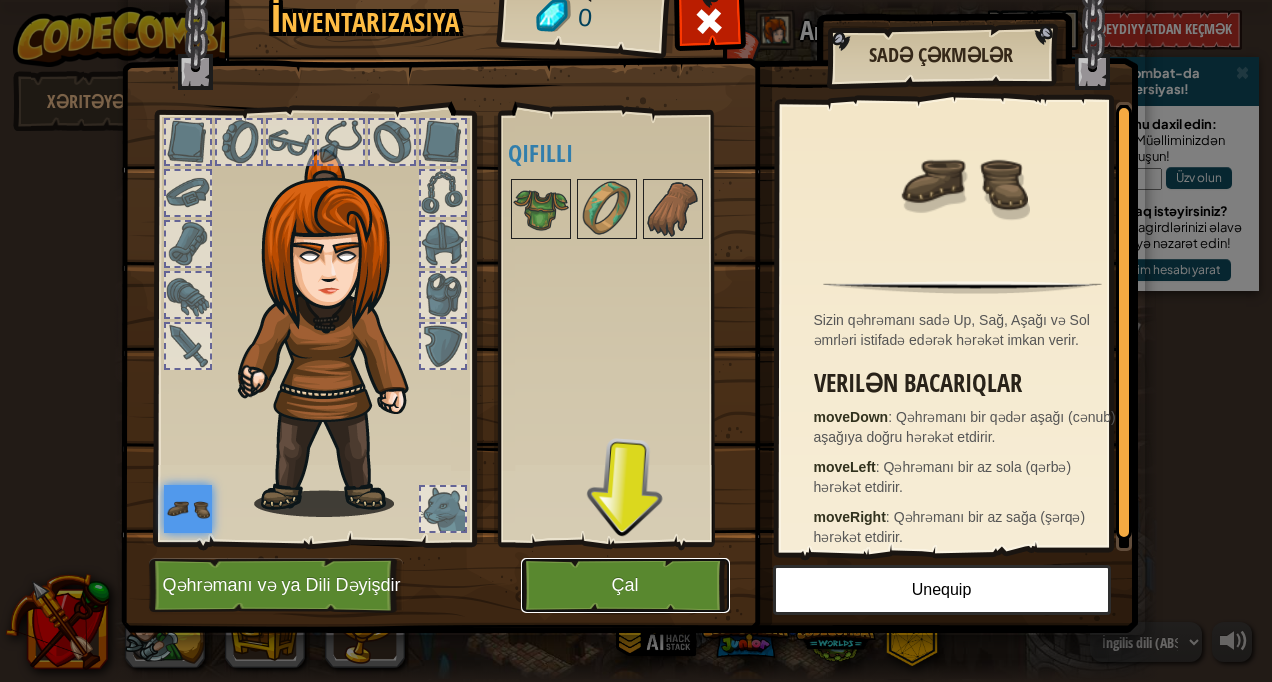 drag, startPoint x: 586, startPoint y: 587, endPoint x: 591, endPoint y: 560, distance: 27.45906 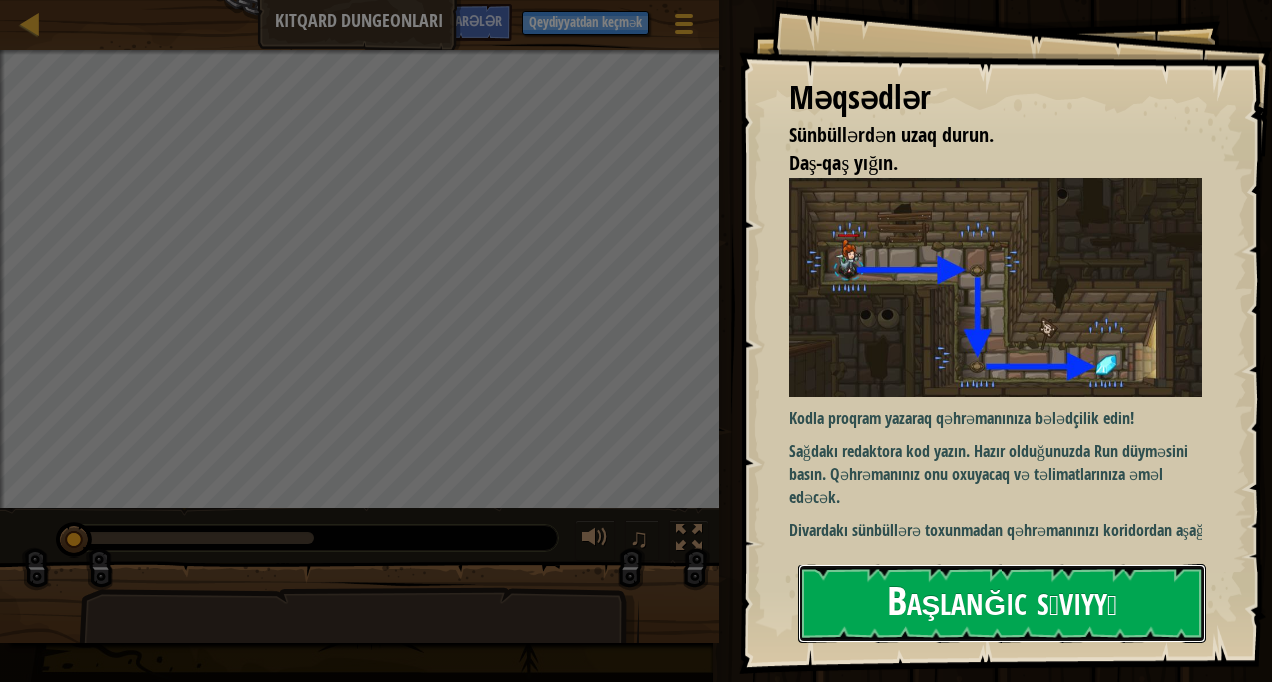 click on "Başlanğıc səviyyə" at bounding box center [1002, 603] 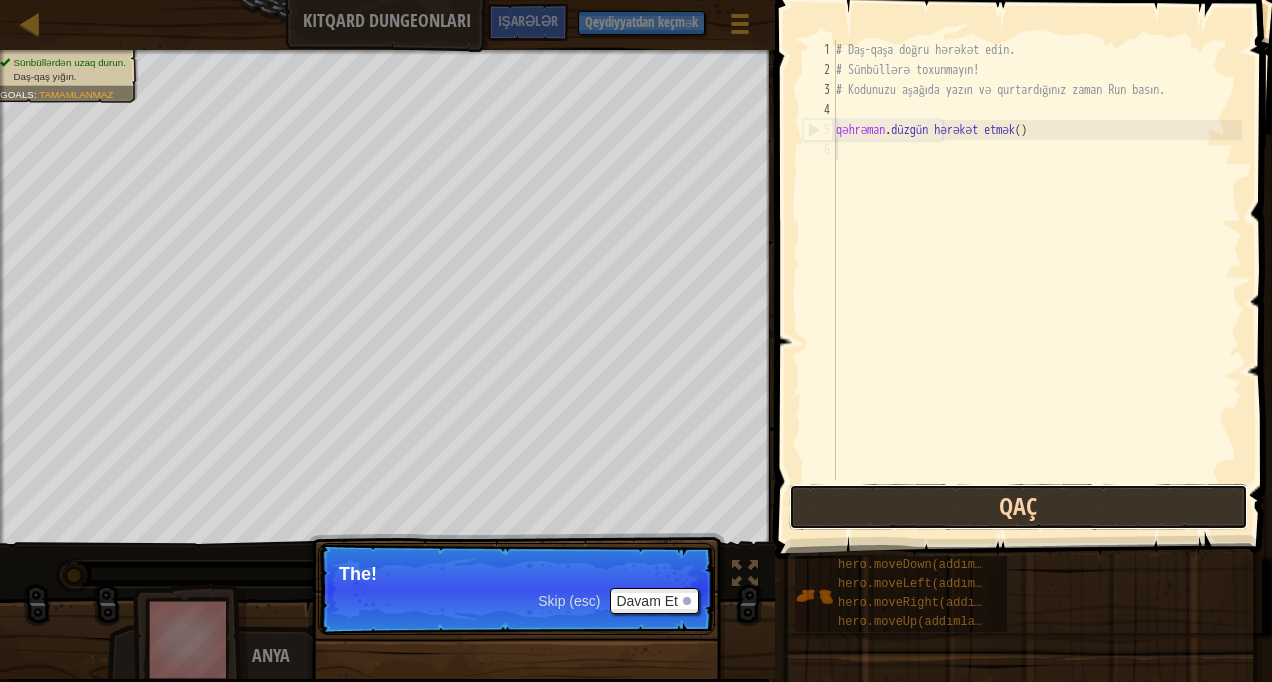 click on "Qaç" at bounding box center [1018, 507] 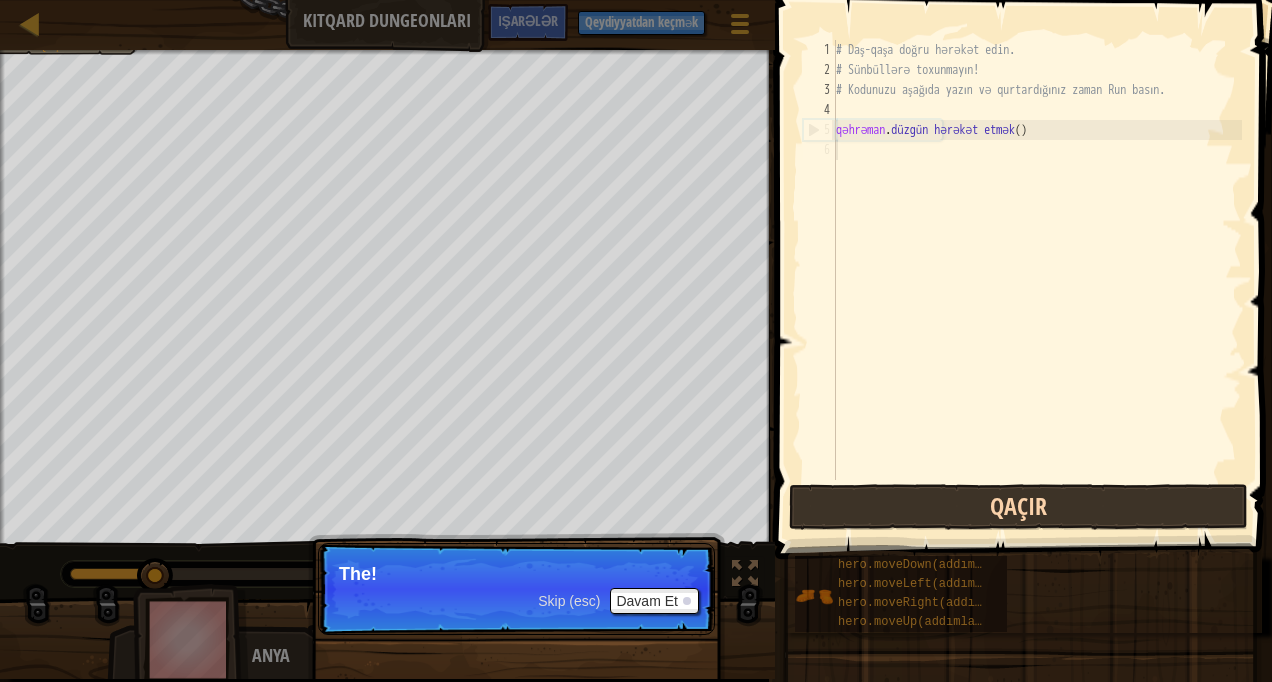 scroll, scrollTop: 9, scrollLeft: 0, axis: vertical 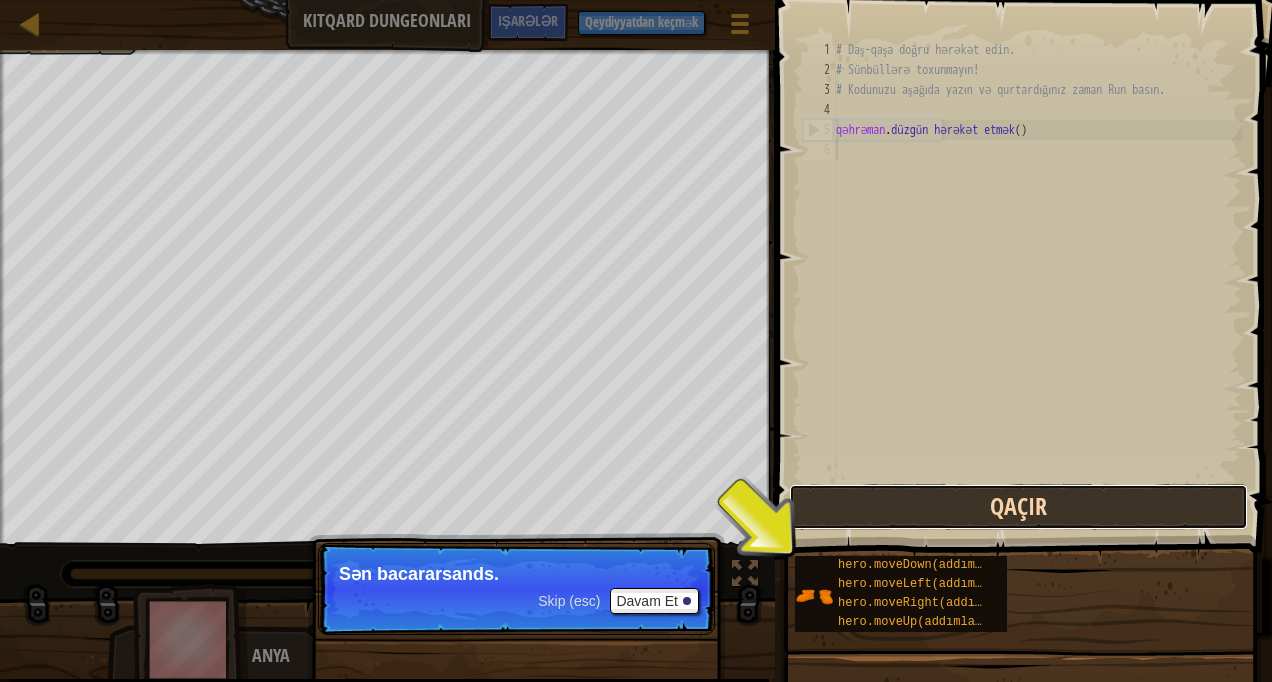 click on "Qaçır" at bounding box center (1018, 507) 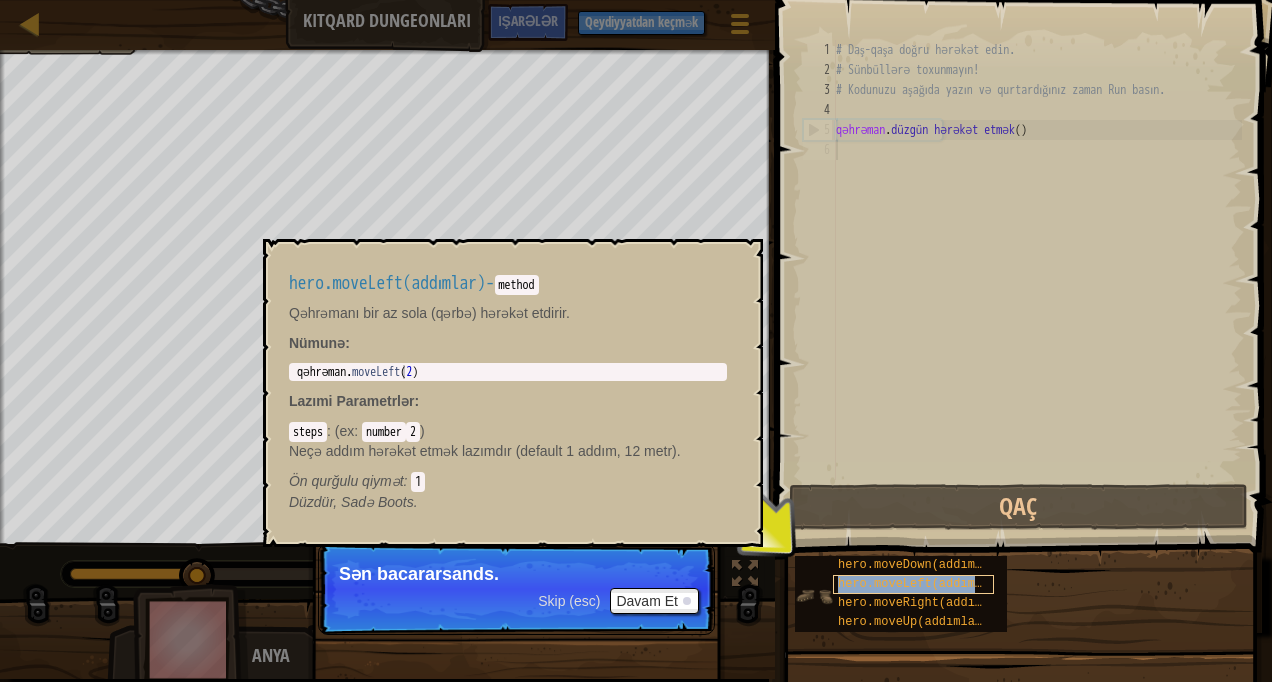 click on "hero.moveLeft(addımlar)" at bounding box center (921, 584) 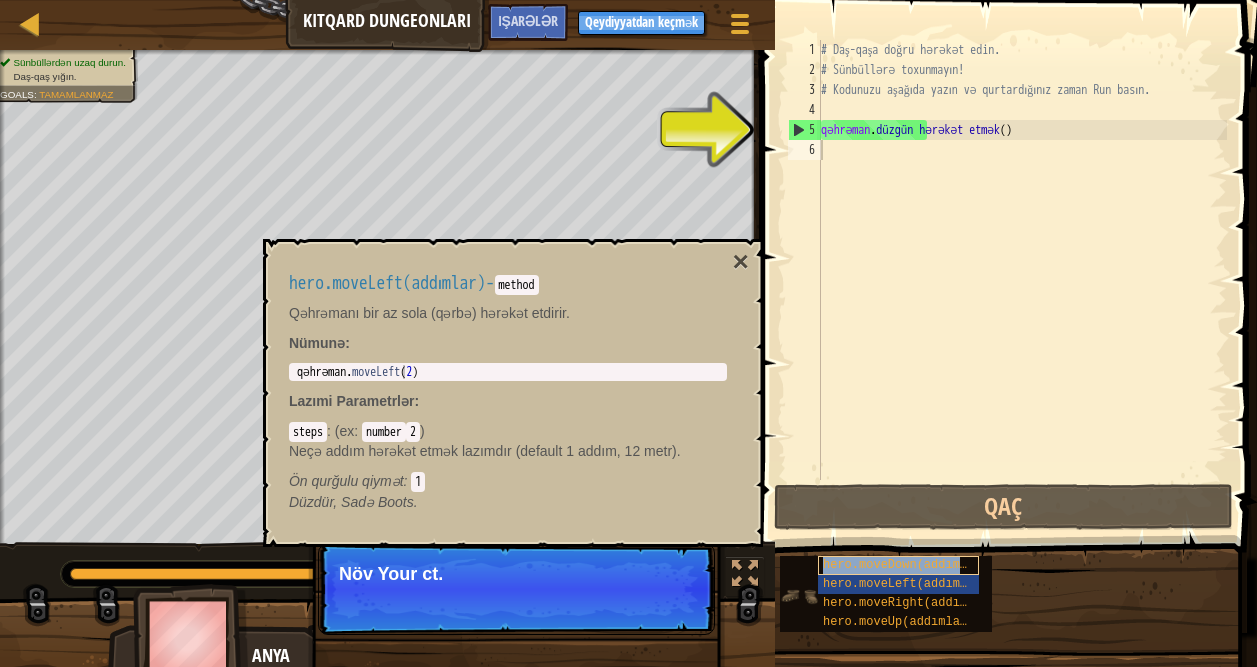 drag, startPoint x: 868, startPoint y: 588, endPoint x: 878, endPoint y: 556, distance: 33.526108 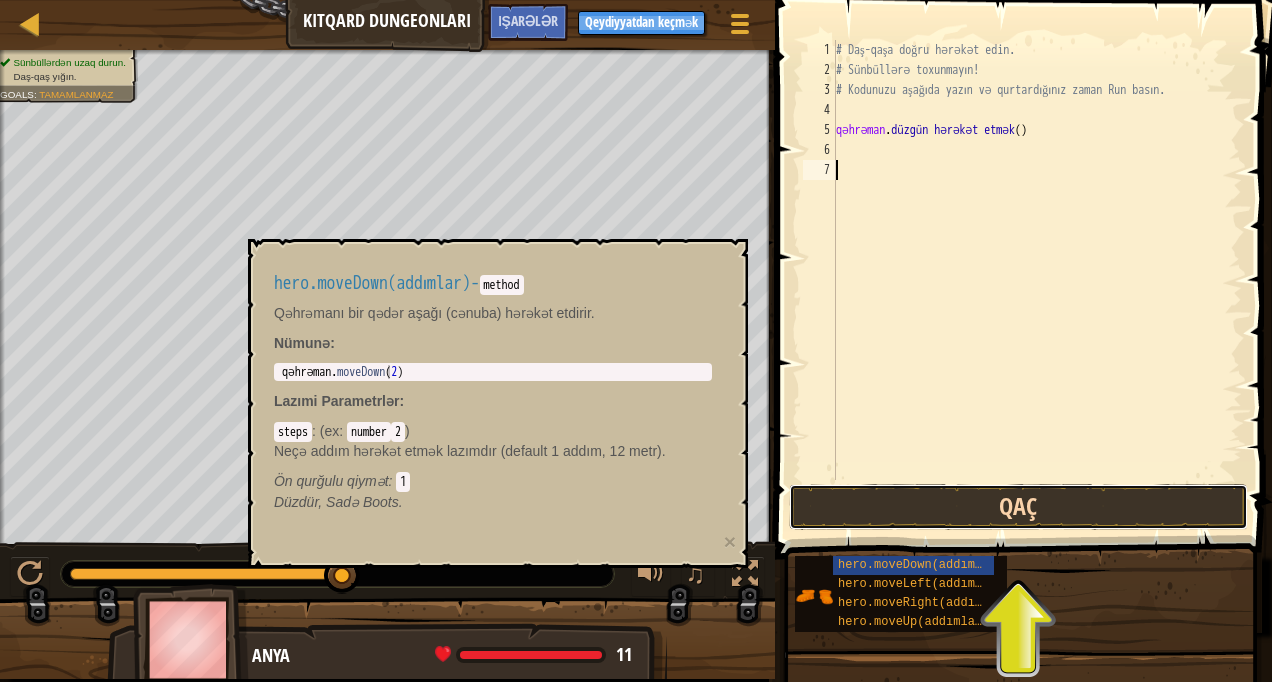 click on "Qaç" at bounding box center (1018, 507) 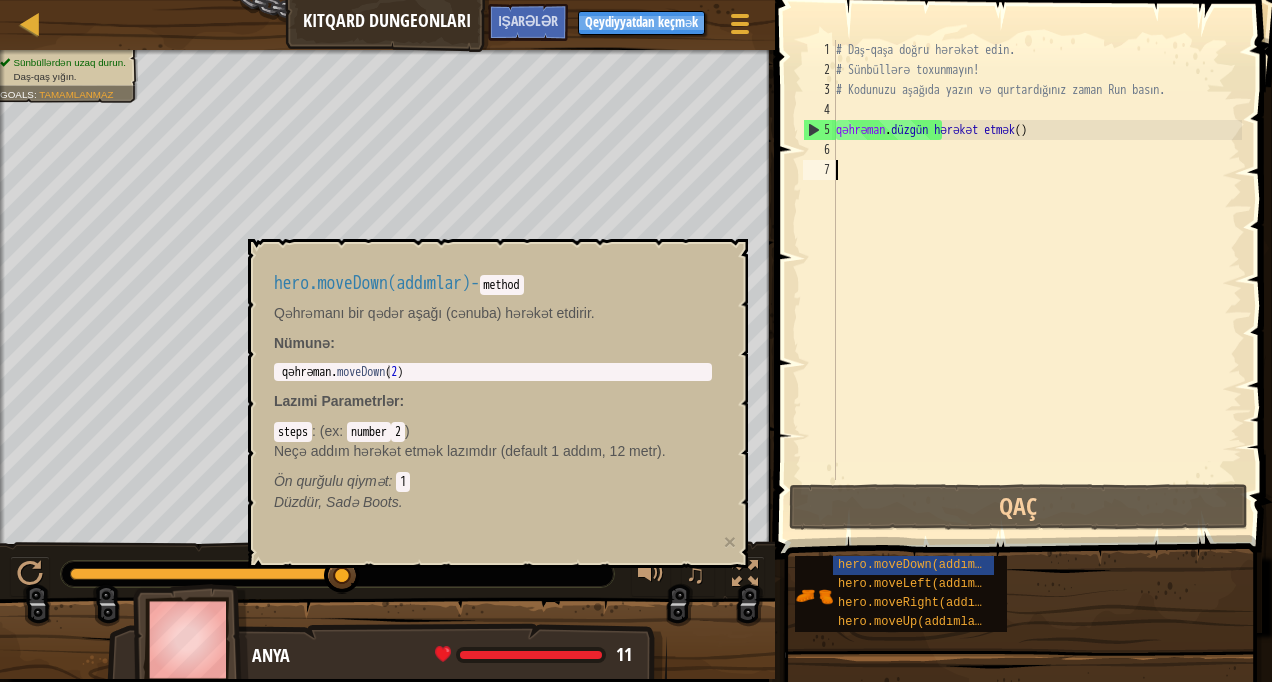 click on "# Daş-qaşa doğru hərəkət edin. # Sünbüllərə toxunmayın! # Kodunuzu aşağıda yazın və qurtardığınız zaman Run basın. [USERNAME] . düzgün hərəkət etmək ( )" at bounding box center [1037, 280] 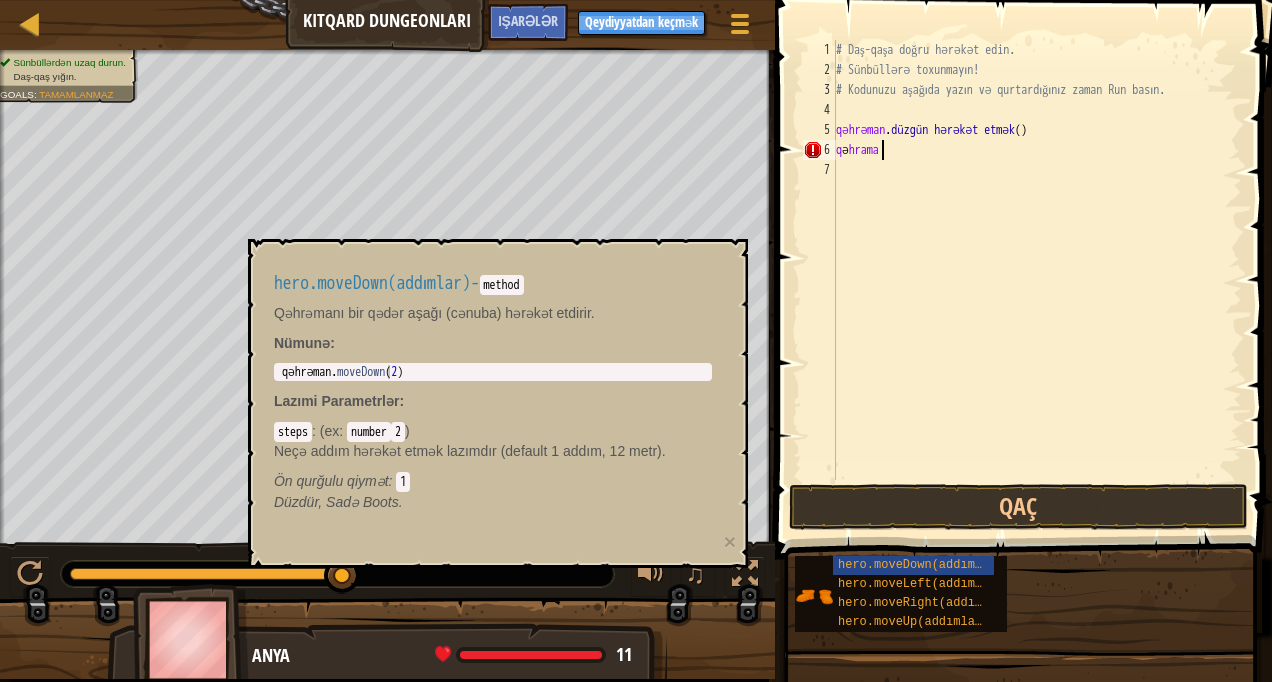 scroll, scrollTop: 9, scrollLeft: 3, axis: both 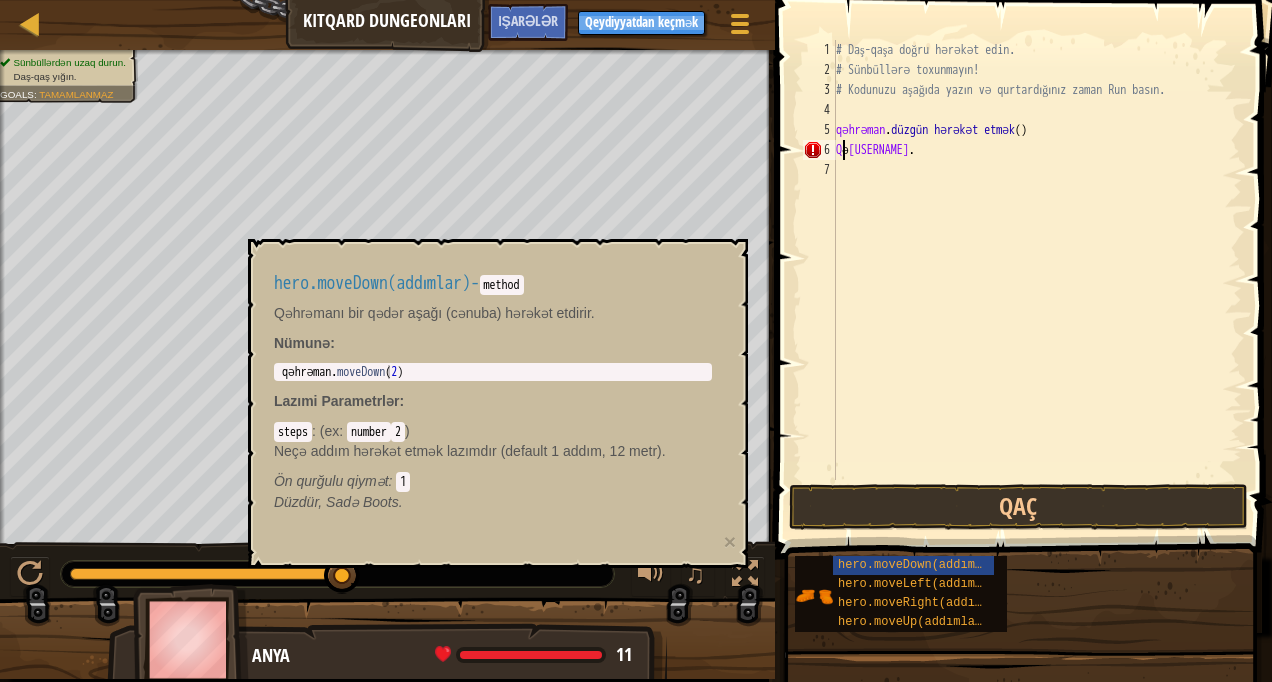 click on "# Daş-qaşa doğru hərəkət edin. # Sünbüllərə toxunmayın! # Kodunuzu aşağıda yazın və qurtardığınız zaman Run basın. [USERNAME] . düzgün hərəkət etmək ( ) Q ə [USERNAME] ." at bounding box center [1037, 280] 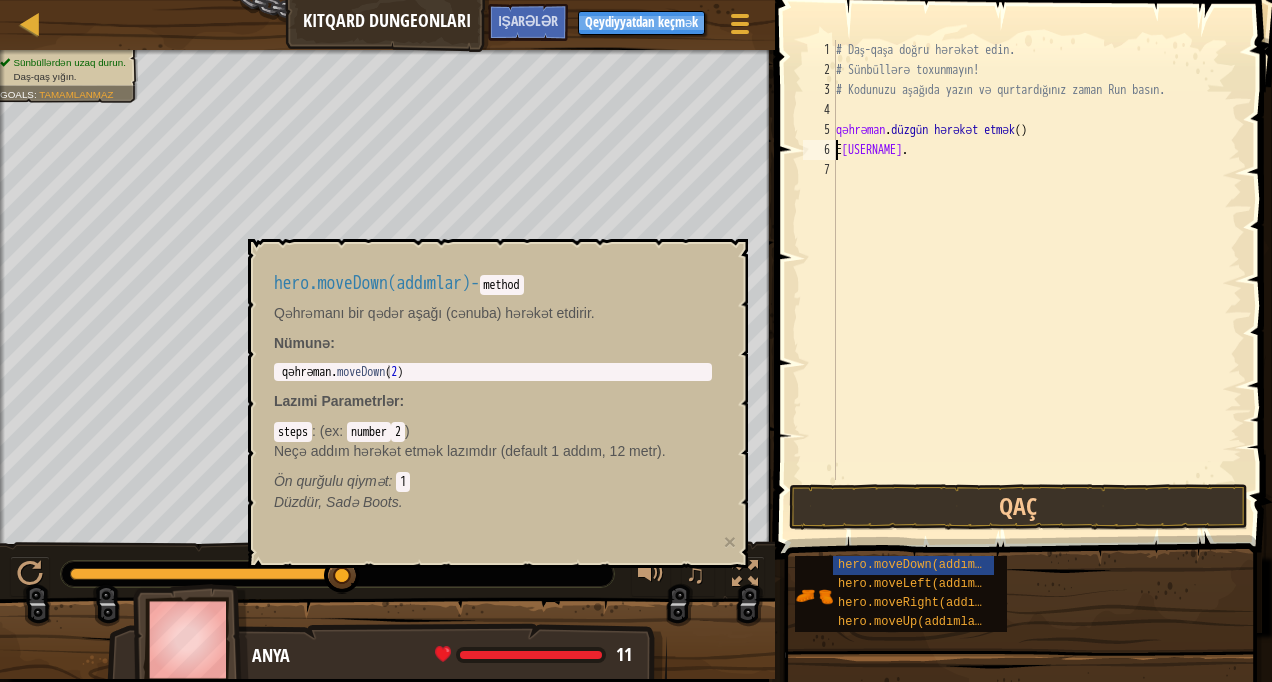 scroll, scrollTop: 9, scrollLeft: 0, axis: vertical 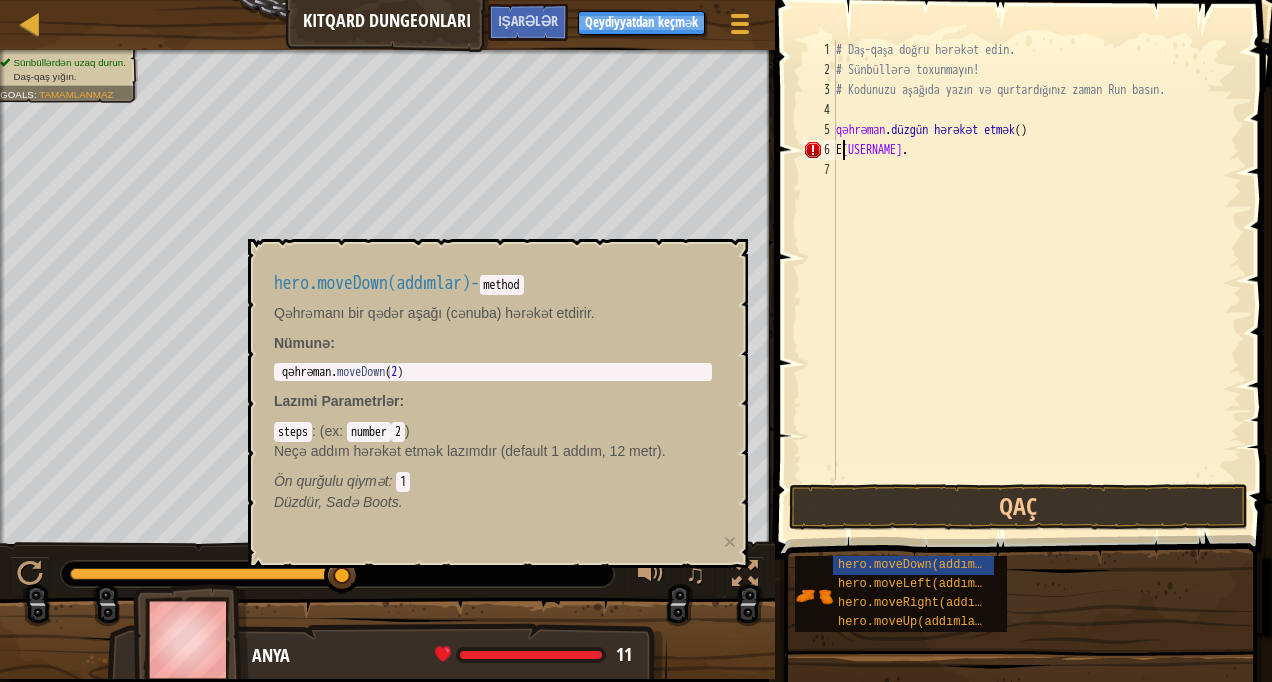 click on "# Daş-qaşa doğru hərəkət edin. # Sünbüllərə toxunmayın! # Kodunuzu aşağıda yazın və qurtardığınız zaman Run basın. qəhrəman . düzgün hərəkət etmək ( ) E hraman ." at bounding box center (1037, 280) 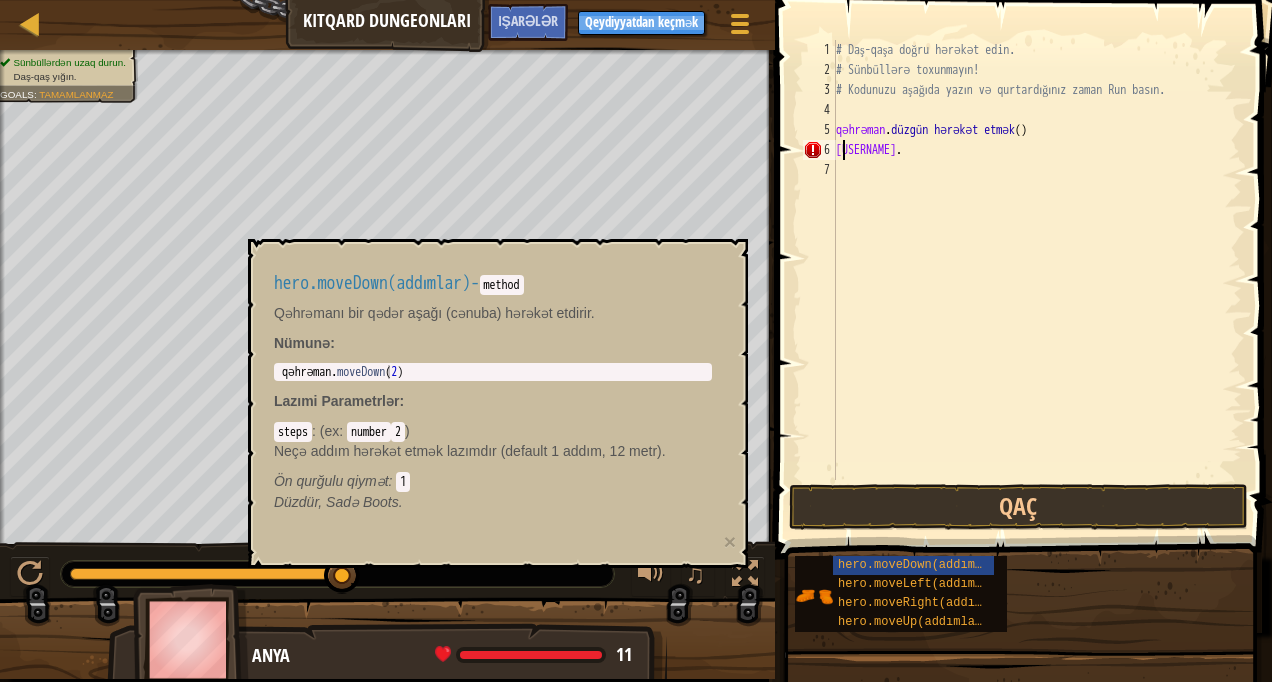 scroll, scrollTop: 9, scrollLeft: 1, axis: both 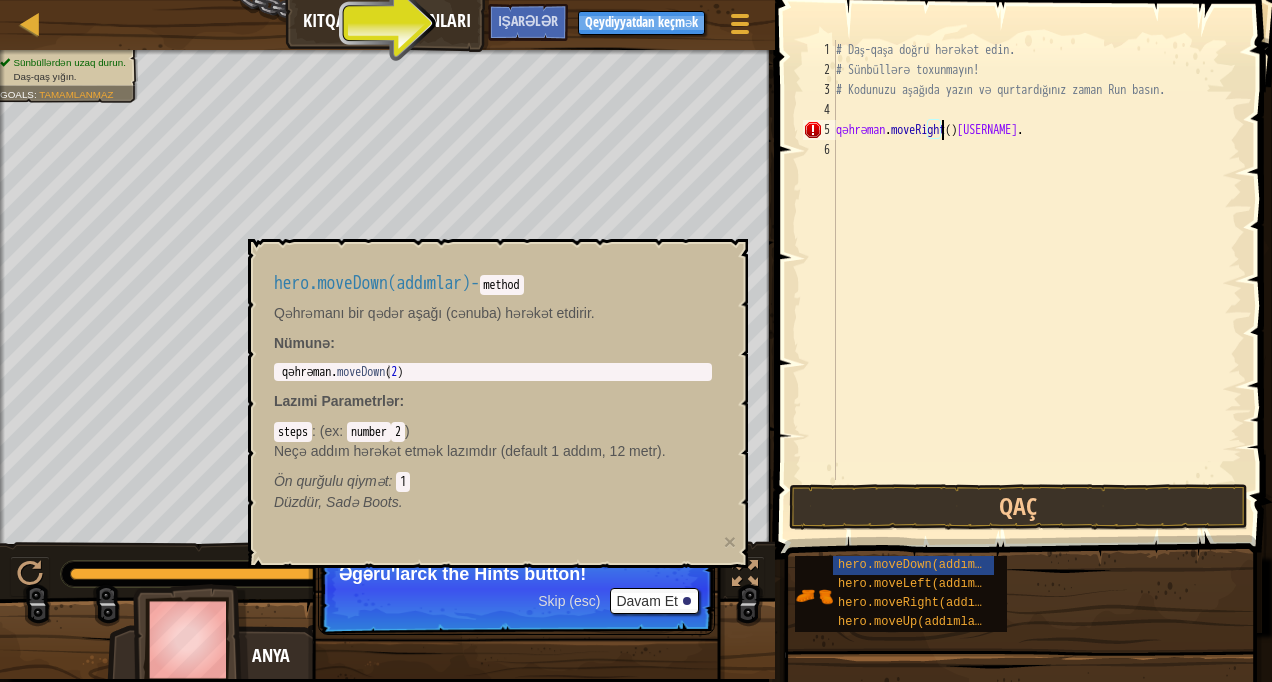 type on "[USERNAME].moveRight()hraman." 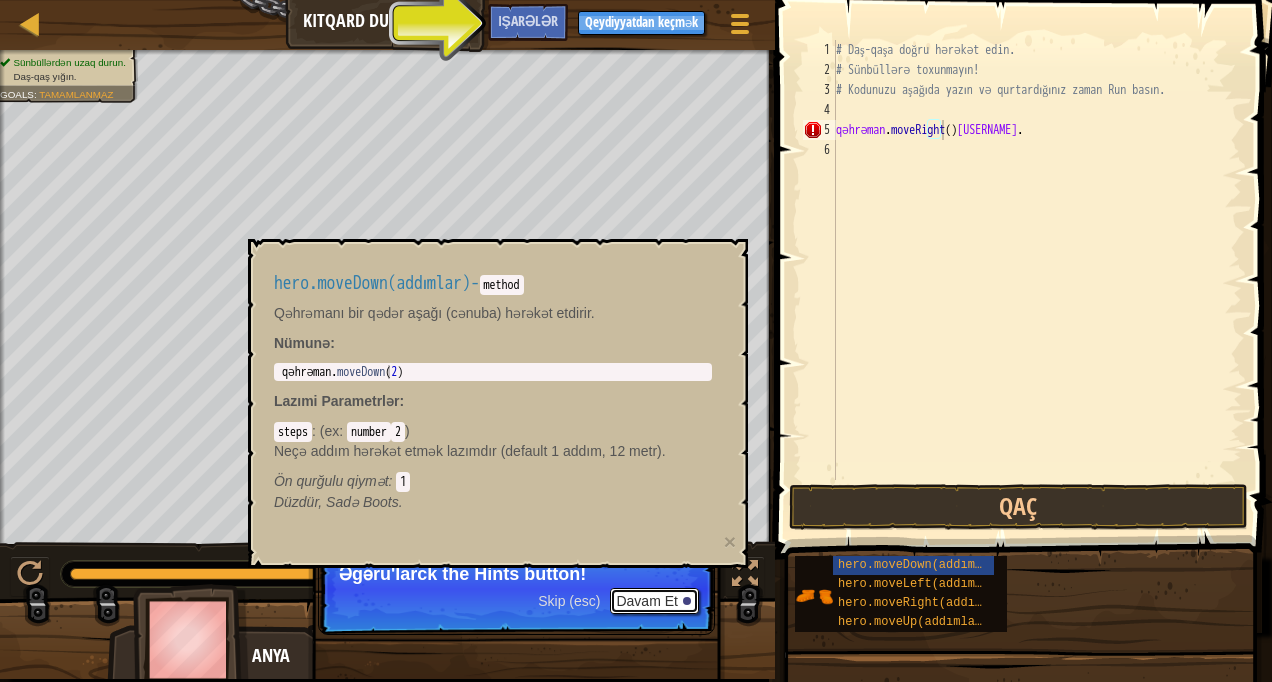 click on "Davam Et" at bounding box center (646, 601) 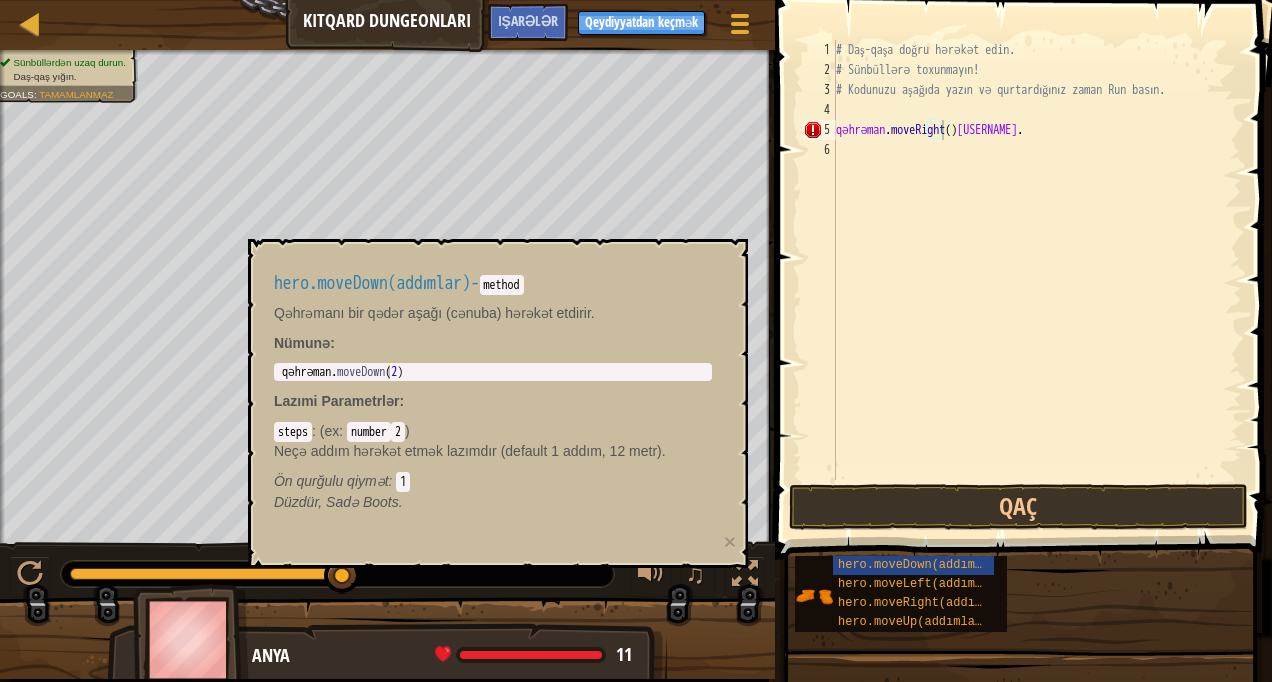 click on "method Qəhrəmanı bir qədər aşağı (cənuba) hərəkət etdirir.
Nümunə : 1 [USERNAME] . moveDown ( 2 )     [REDACTED] Lazımi Parametrlər : steps :  ( ex : number 2 )
Ön qurğulu qiymət : 1 Düzdür, Sadə Boots." at bounding box center [493, 393] 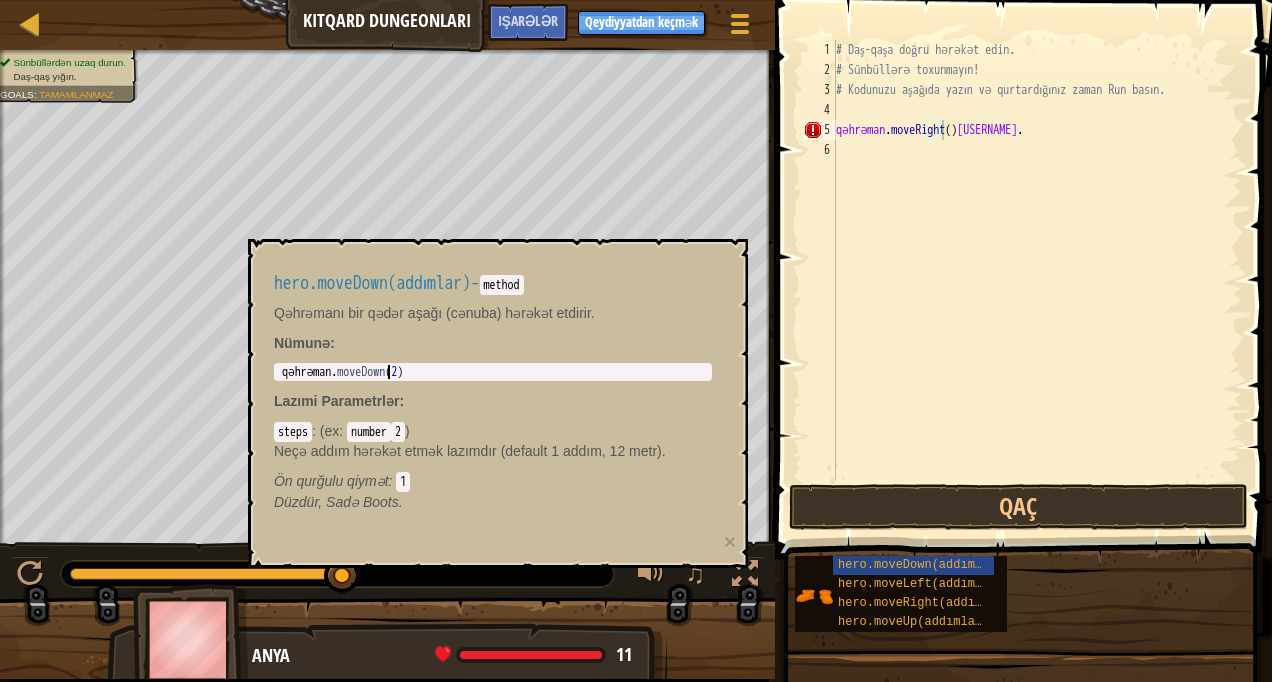 click on "qəhrəman . moveDown ( 2 )" at bounding box center [493, 386] 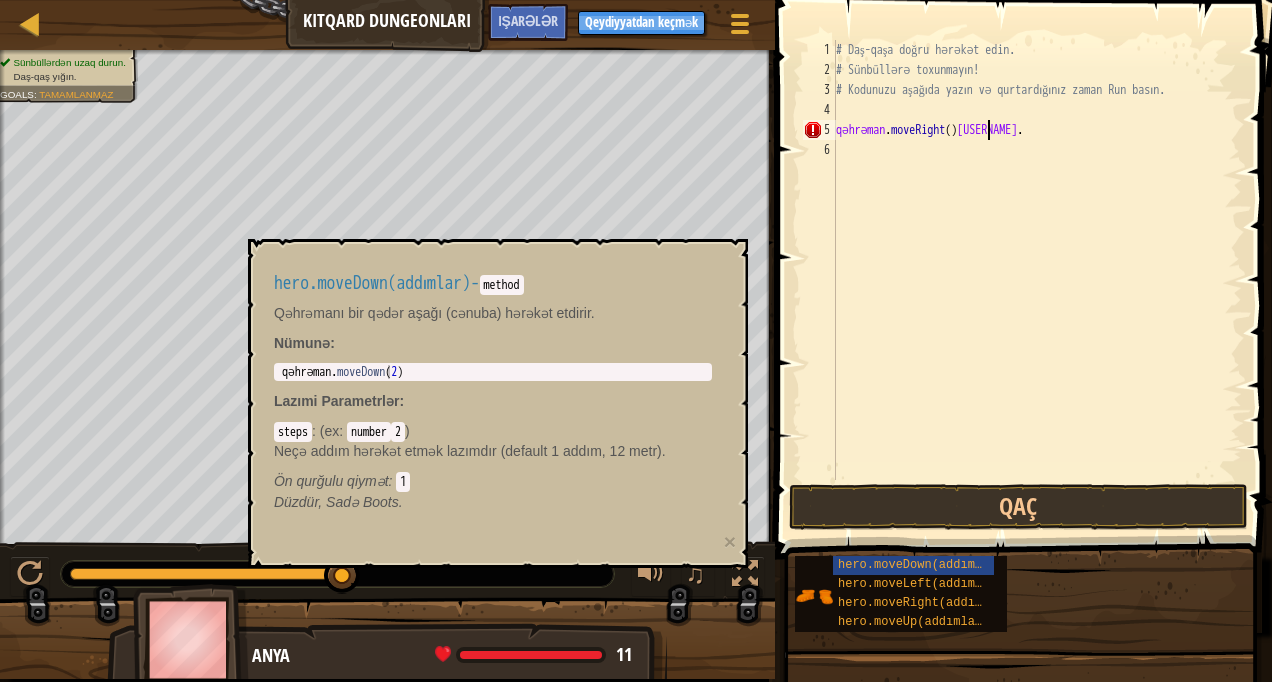 click on "# Daş-qaşa doğru hərəkət edin. # Sünbüllərə toxunmayın! # Kodunuzu aşağıda yazın və qurtardığınız zaman Run basın. qəhrəman . moveRight ( ) hraman ." at bounding box center (1037, 280) 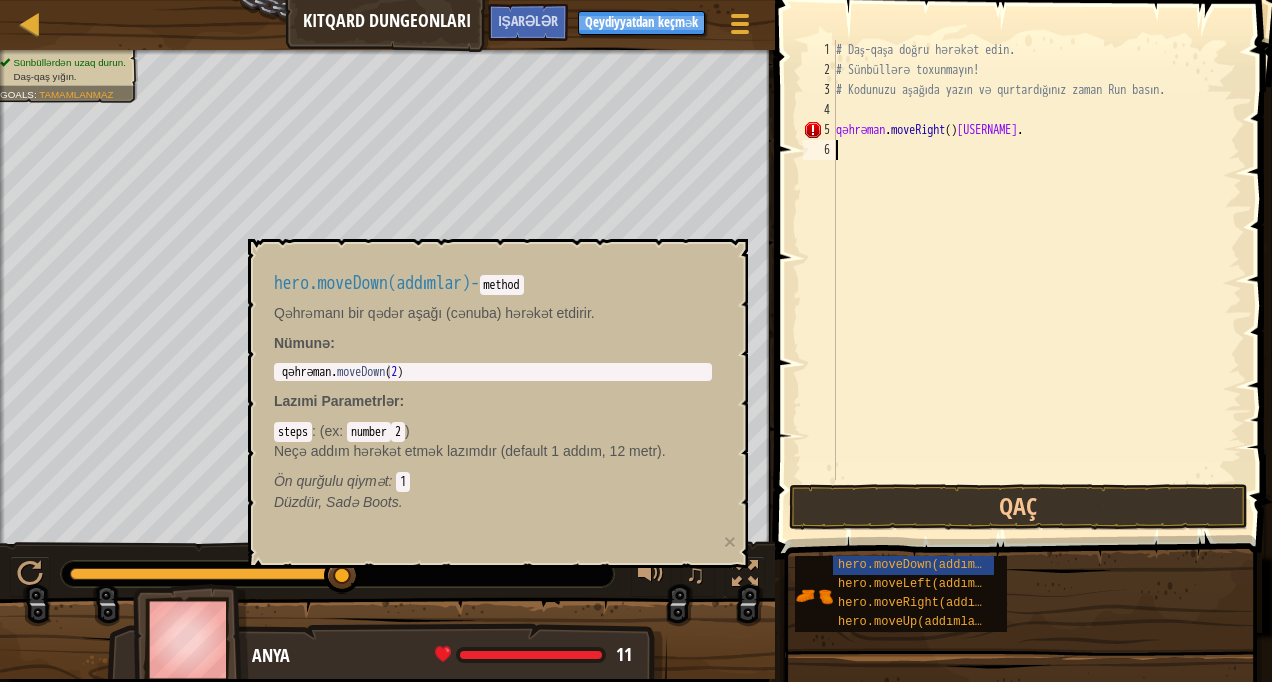 drag, startPoint x: 894, startPoint y: 146, endPoint x: 894, endPoint y: 159, distance: 13 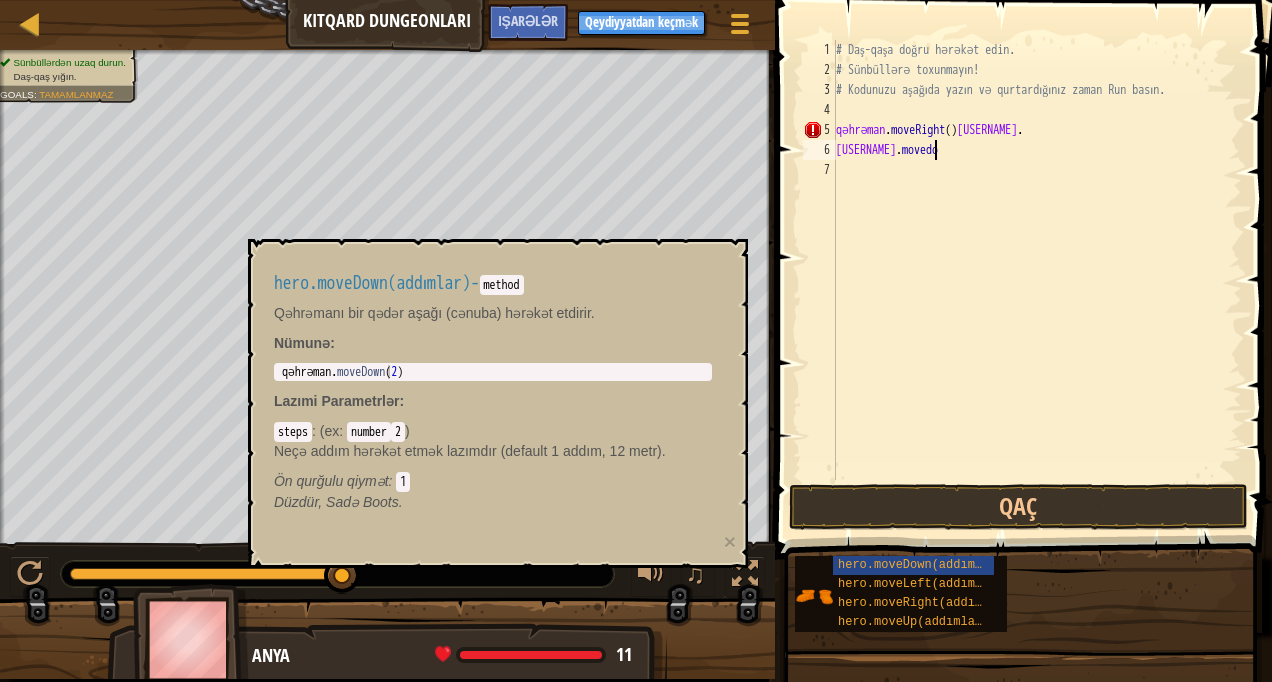 scroll, scrollTop: 9, scrollLeft: 7, axis: both 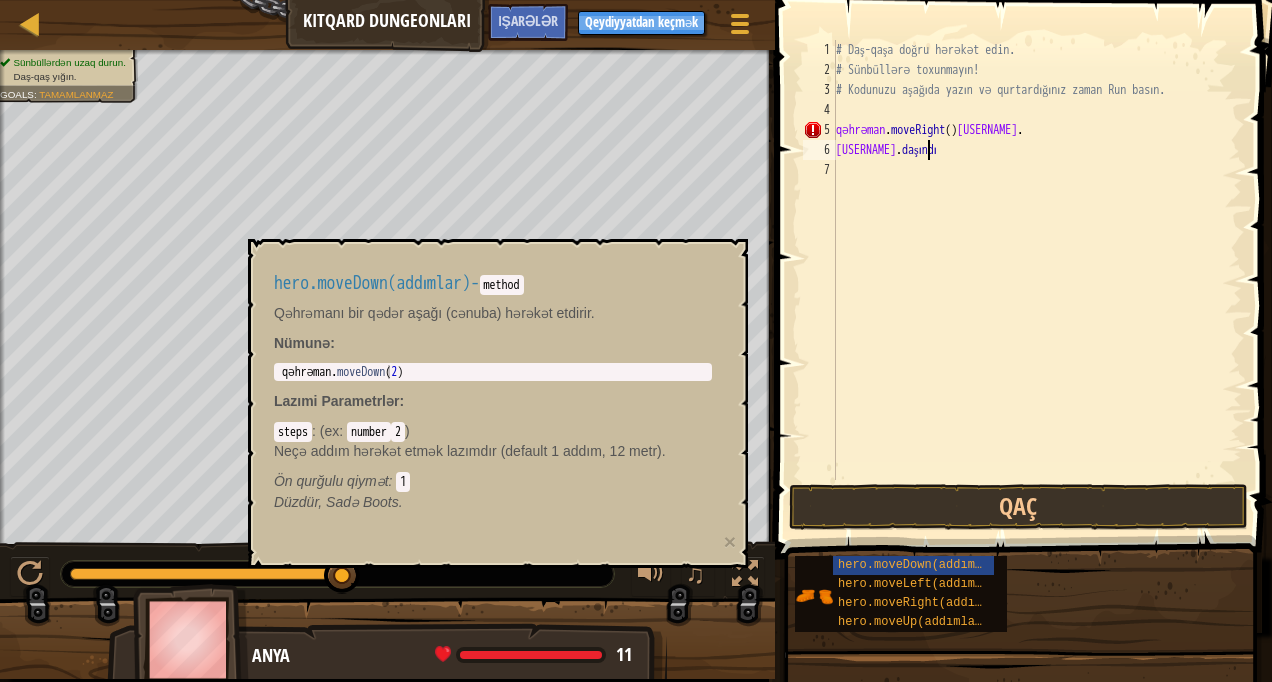 click on "# Daş-qaşa doğru hərəkət edin. # Sünbüllərə toxunmayın! # Kodunuzu aşağıda yazın və qurtardığınız zaman Run basın. qəhrəman . moveRight ( ) hraman . Qehraman . daşındı" at bounding box center (1037, 280) 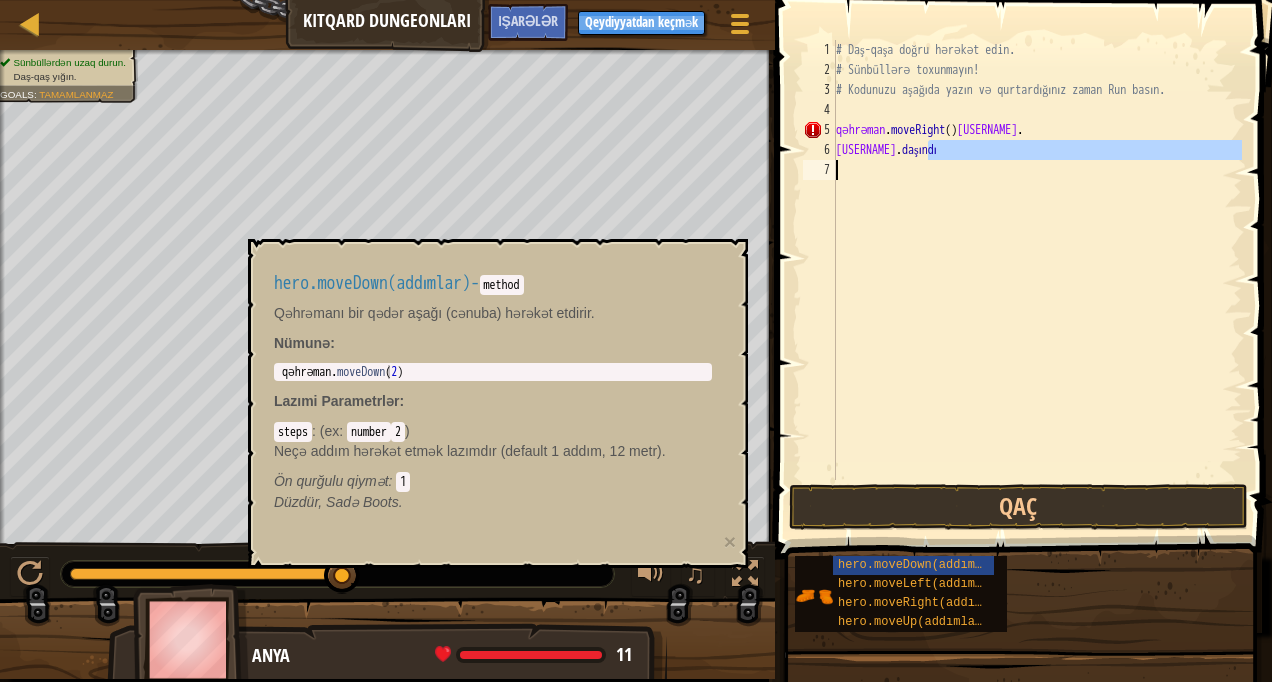 click on "# Daş-qaşa doğru hərəkət edin. # Sünbüllərə toxunmayın! # Kodunuzu aşağıda yazın və qurtardığınız zaman Run basın. qəhrəman . moveRight ( ) hraman . Qehraman . daşındı" at bounding box center [1037, 280] 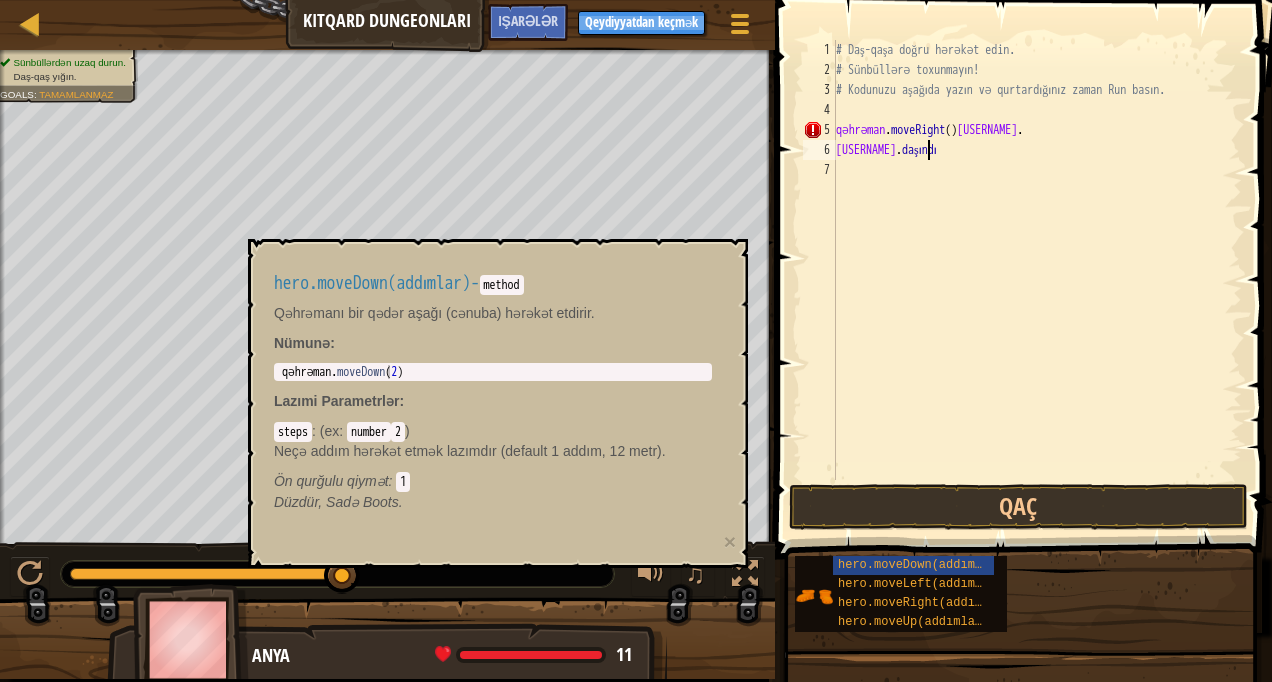 drag, startPoint x: 965, startPoint y: 149, endPoint x: 986, endPoint y: 148, distance: 21.023796 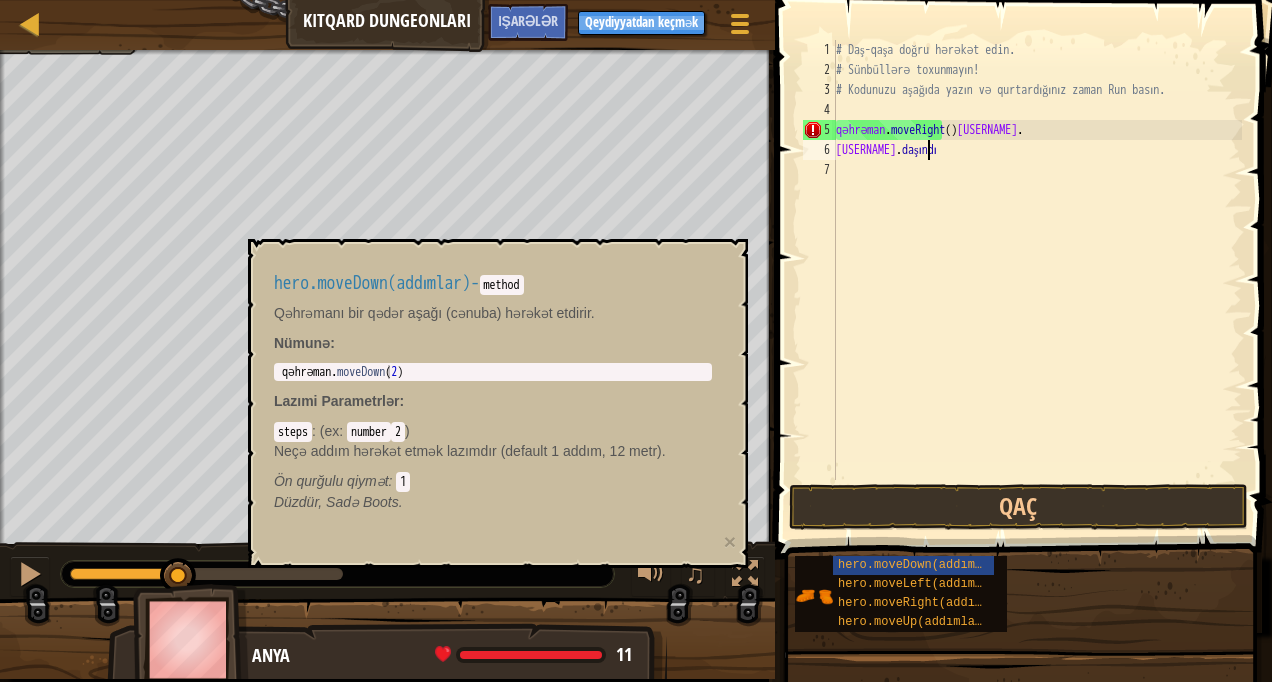 click on "♫" at bounding box center (387, 569) 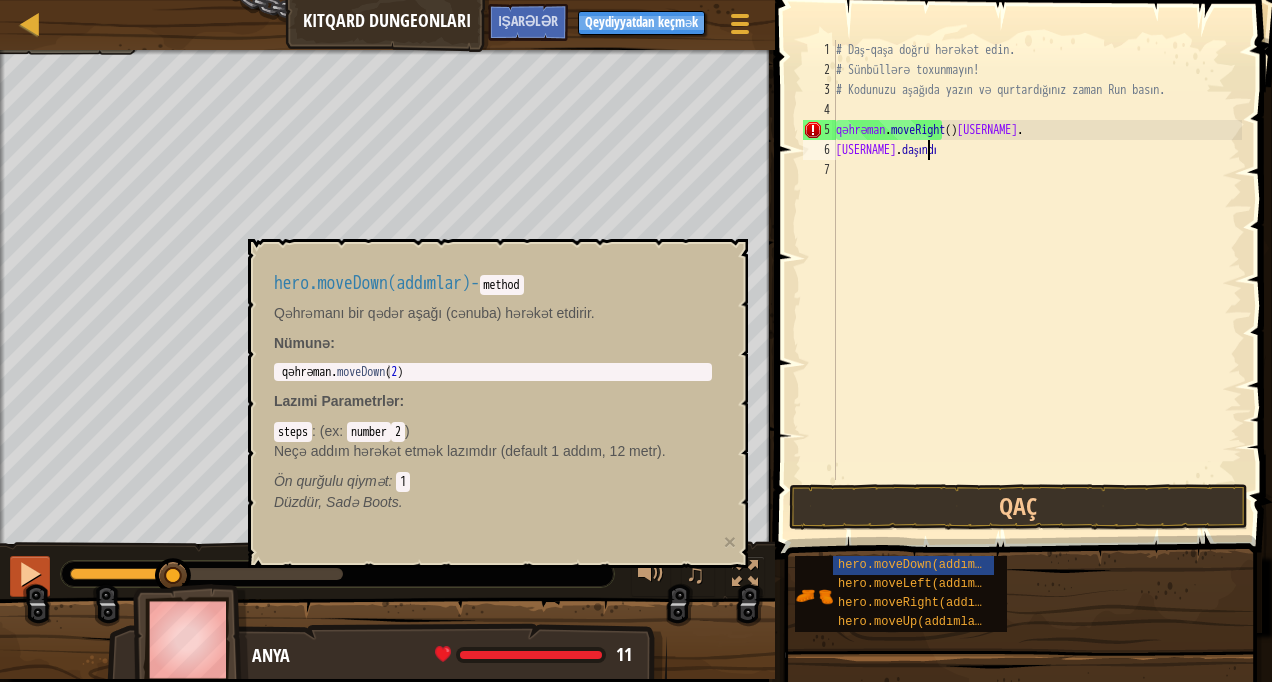 type on "[USERNAME].moved" 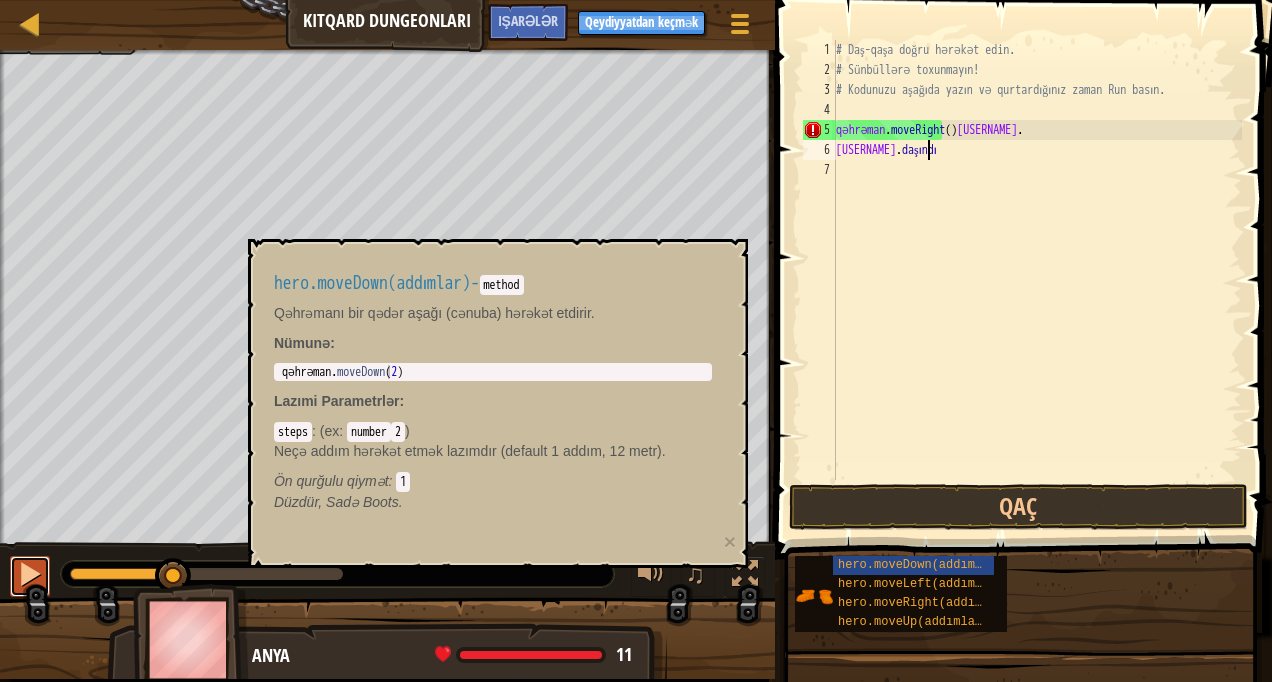 click at bounding box center [30, 574] 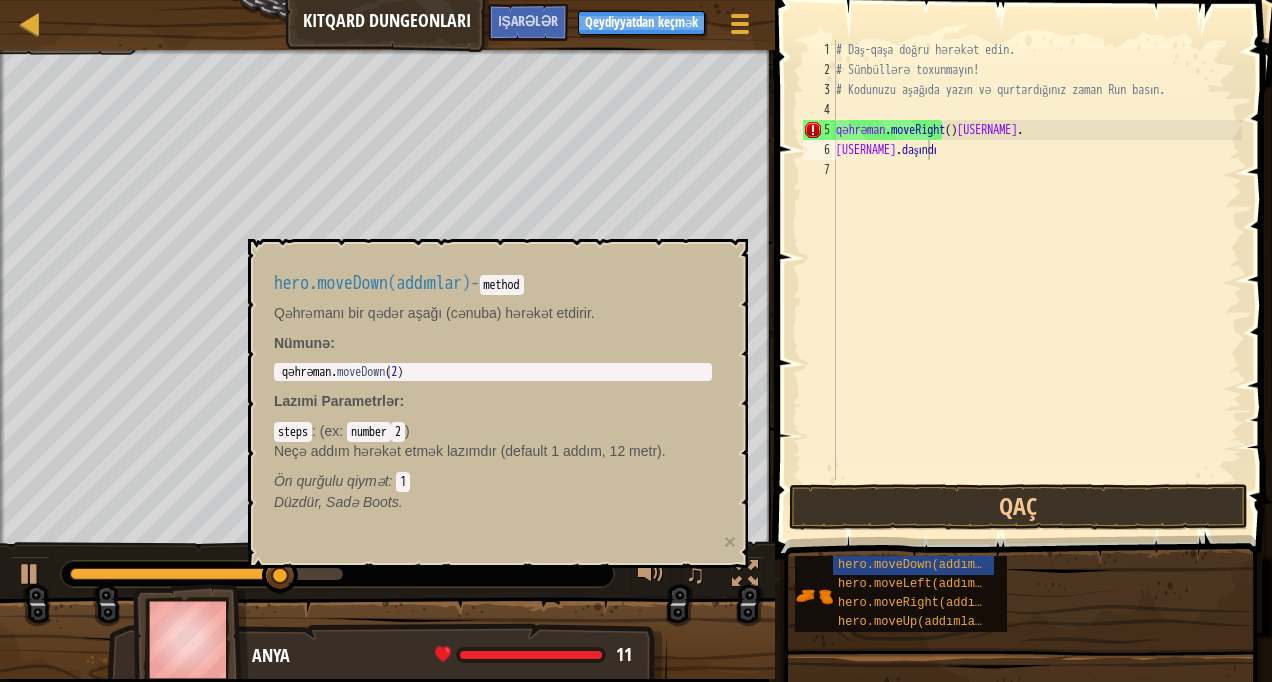drag, startPoint x: 199, startPoint y: 558, endPoint x: 50, endPoint y: 556, distance: 149.01343 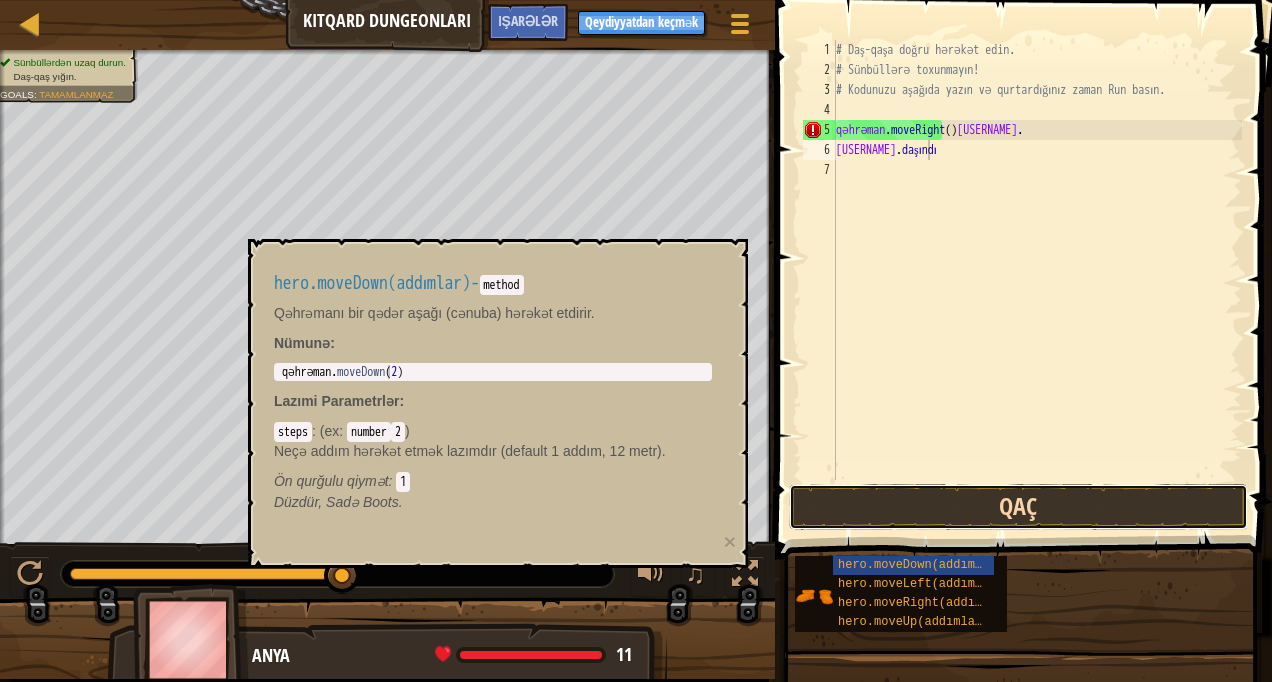 drag, startPoint x: 1163, startPoint y: 521, endPoint x: 1169, endPoint y: 510, distance: 12.529964 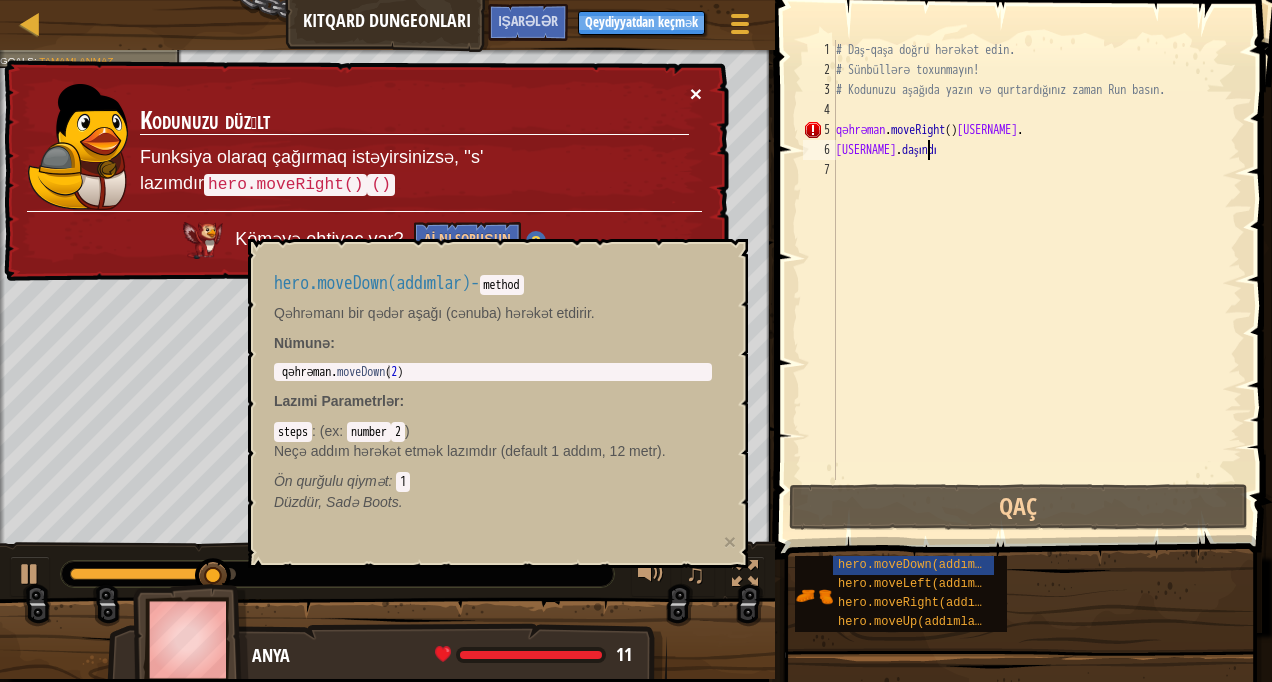 click on "×" at bounding box center [696, 93] 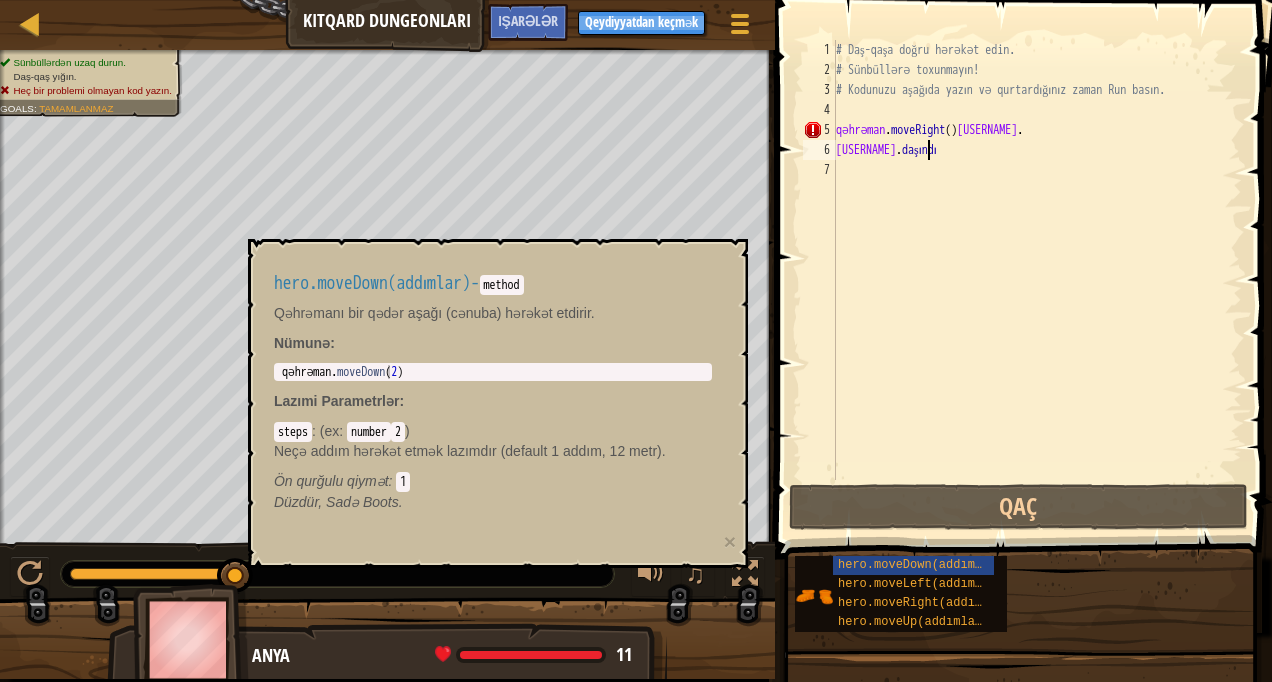 click on "[USERNAME] . moveDown ( 2 )     [REDACTED]" at bounding box center [493, 372] 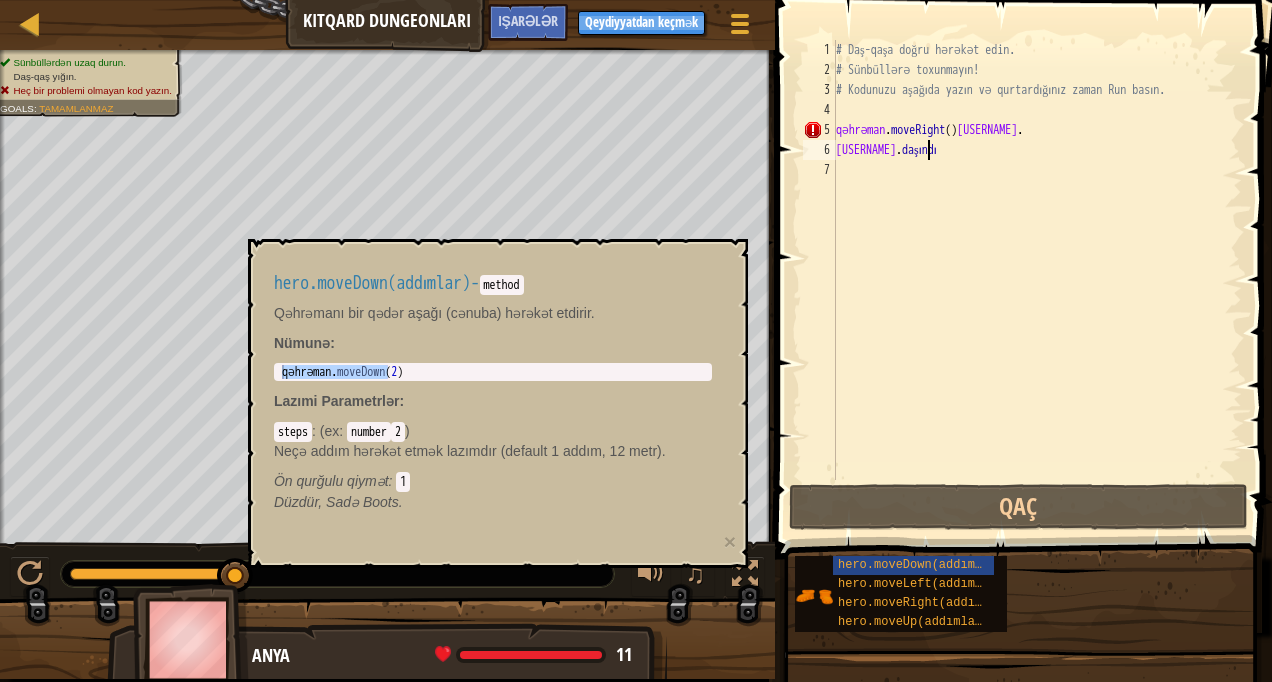drag, startPoint x: 935, startPoint y: 147, endPoint x: 925, endPoint y: 155, distance: 12.806249 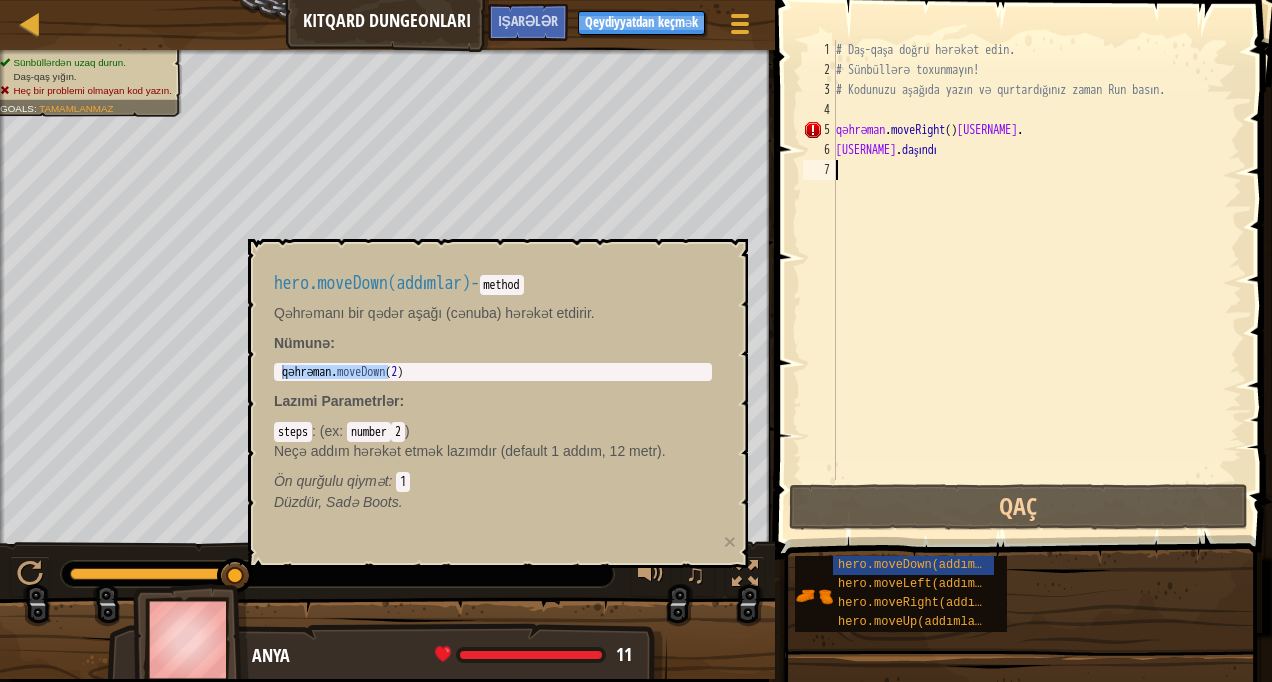 click on "# Daş-qaşa doğru hərəkət edin. # Sünbüllərə toxunmayın! # Kodunuzu aşağıda yazın və qurtardığınız zaman Run basın. qəhrəman . moveRight ( ) hraman . Qehraman . daşındı" at bounding box center [1037, 280] 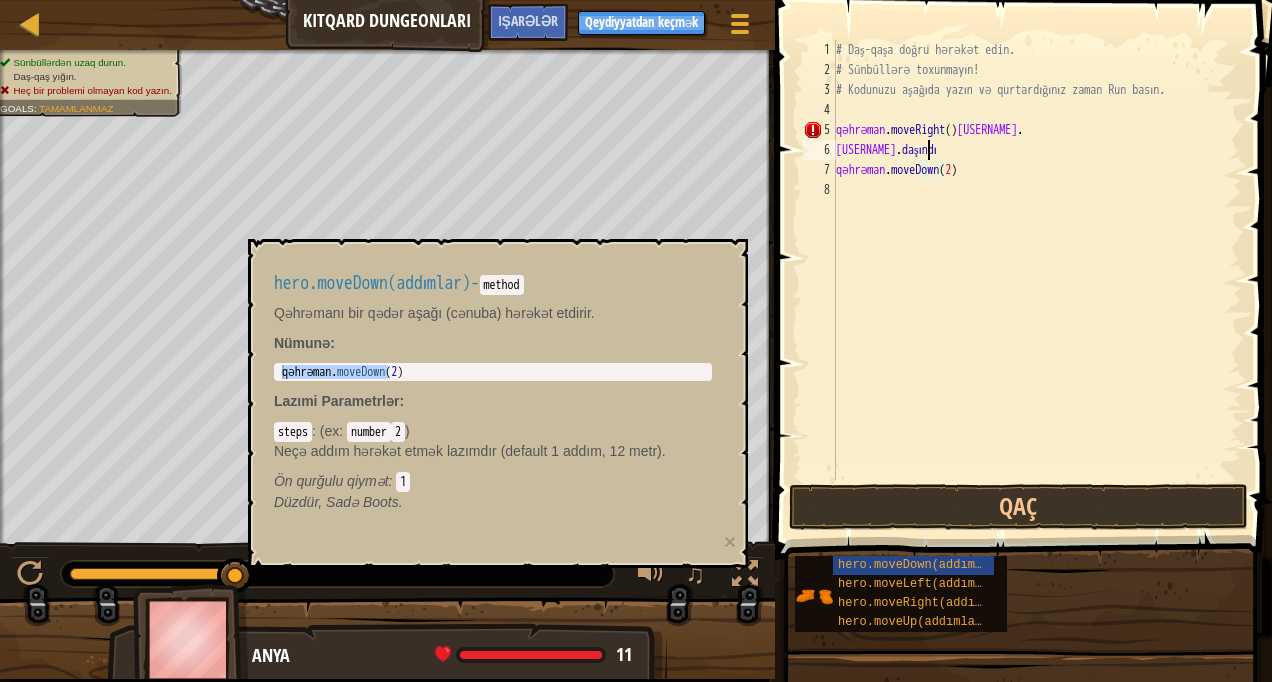 click on "# Daş-qaşa doğru hərəkət edin. # Sünbüllərə toxunmayın! # Kodunuzu aşağıda yazın və qurtardığınız zaman Run basın. [USERNAME] . moveRight ( ) [USERNAME] . daşındı [USERNAME] . moveDown ( 2 )" at bounding box center [1037, 280] 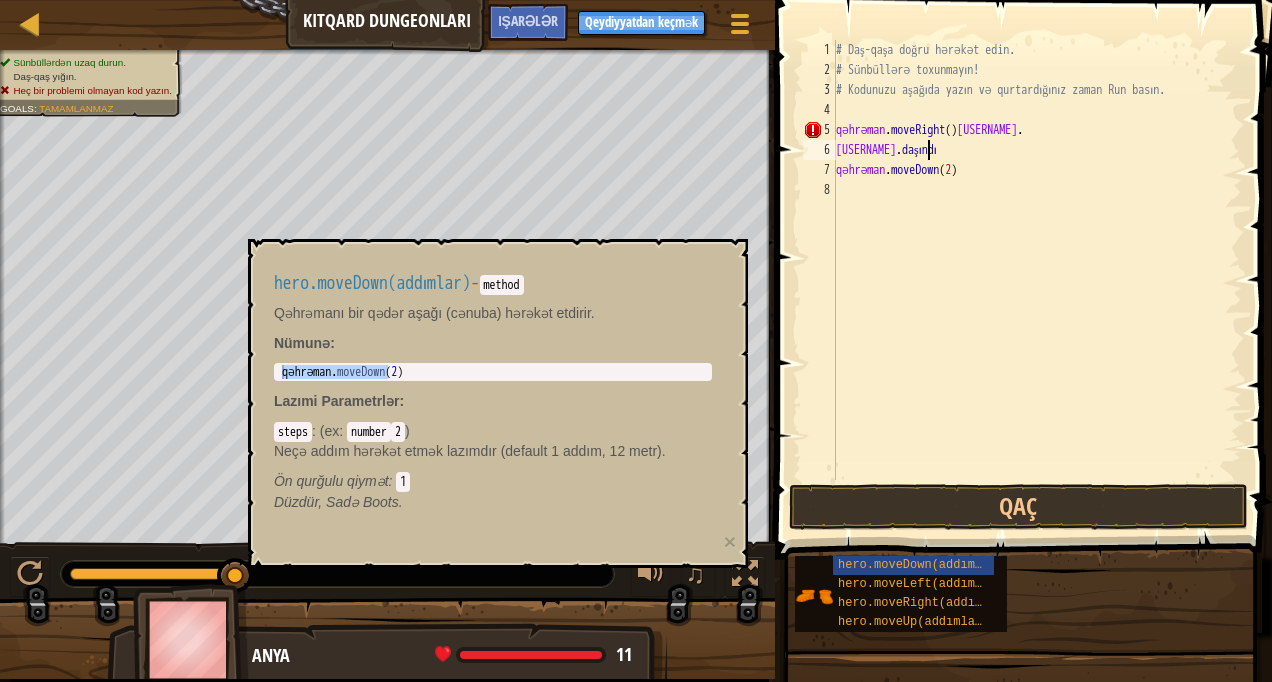 click on "# Daş-qaşa doğru hərəkət edin. # Sünbüllərə toxunmayın! # Kodunuzu aşağıda yazın və qurtardığınız zaman Run basın. [USERNAME] . moveRight ( ) [USERNAME] . daşındı [USERNAME] . moveDown ( 2 )" at bounding box center [1037, 280] 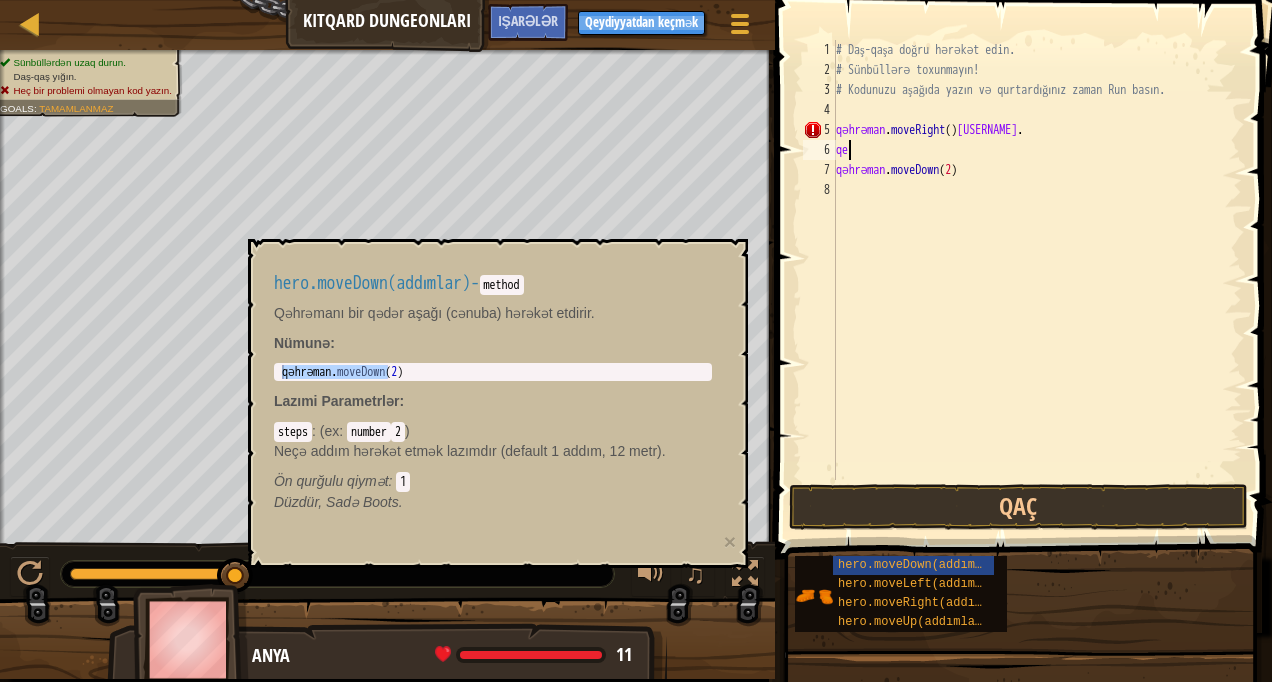 type on "q" 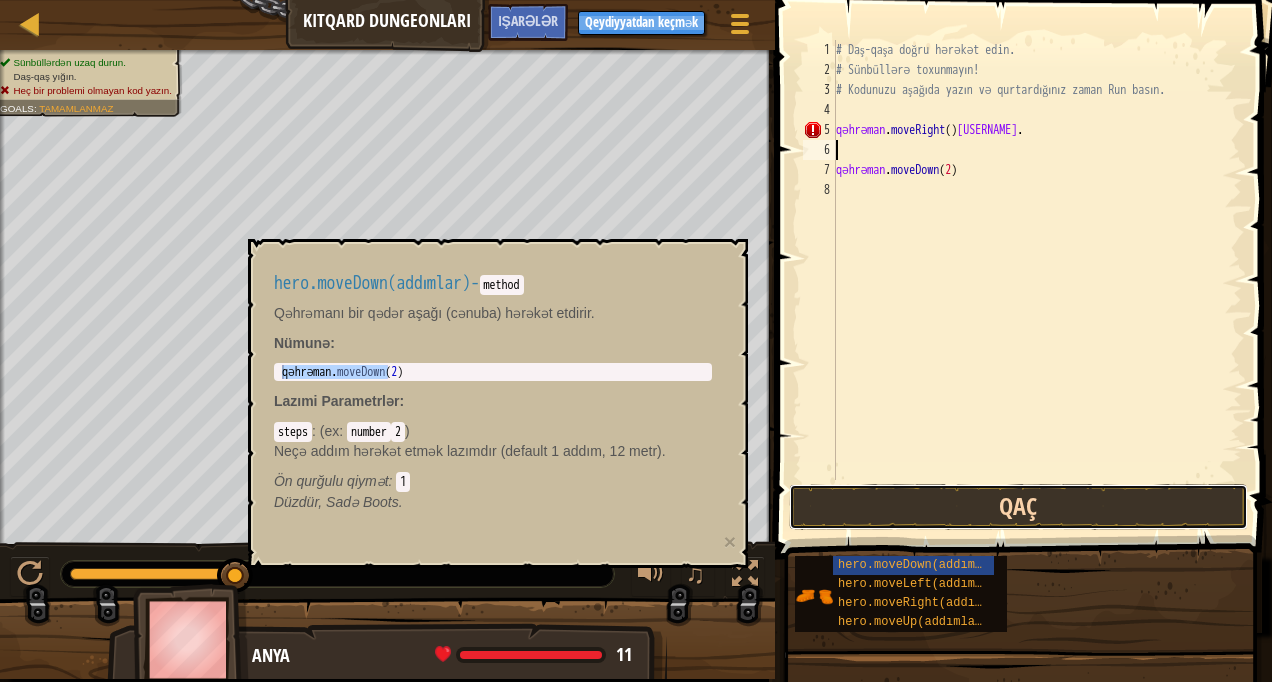 click on "Qaç" at bounding box center [1018, 507] 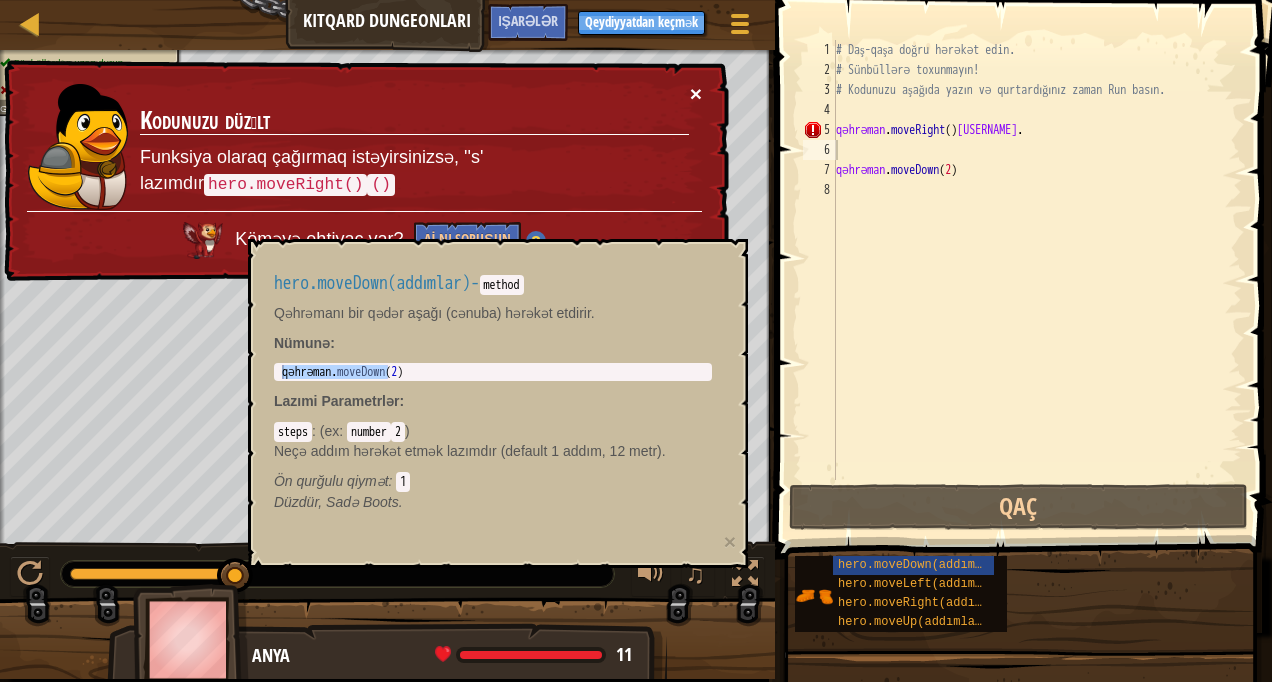 click on "×" at bounding box center (696, 93) 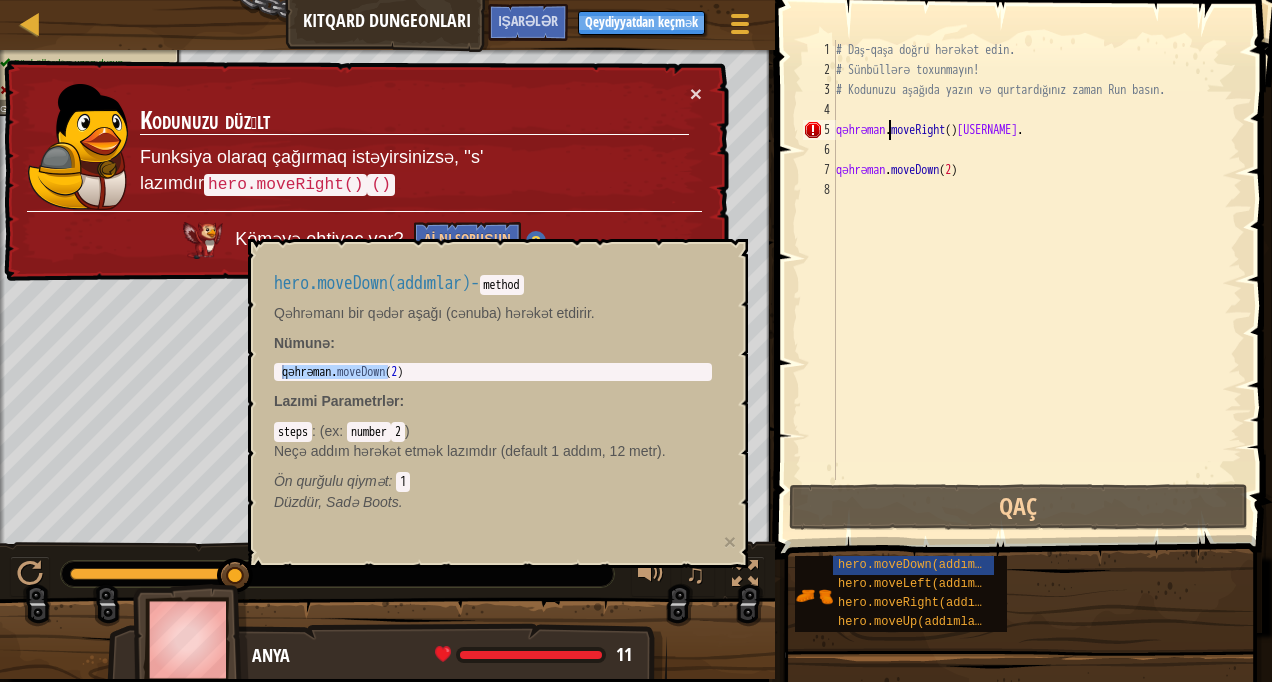 click on "# Daş-qaşa doğru hərəkət edin. # Sünbüllərə toxunmayın! # Kodunuzu aşağıda yazın və qurtardığınız zaman Run basın. qəhrəman . moveRight ( ) hraman . qəhrəman . moveDown ( 2 )" at bounding box center [1037, 280] 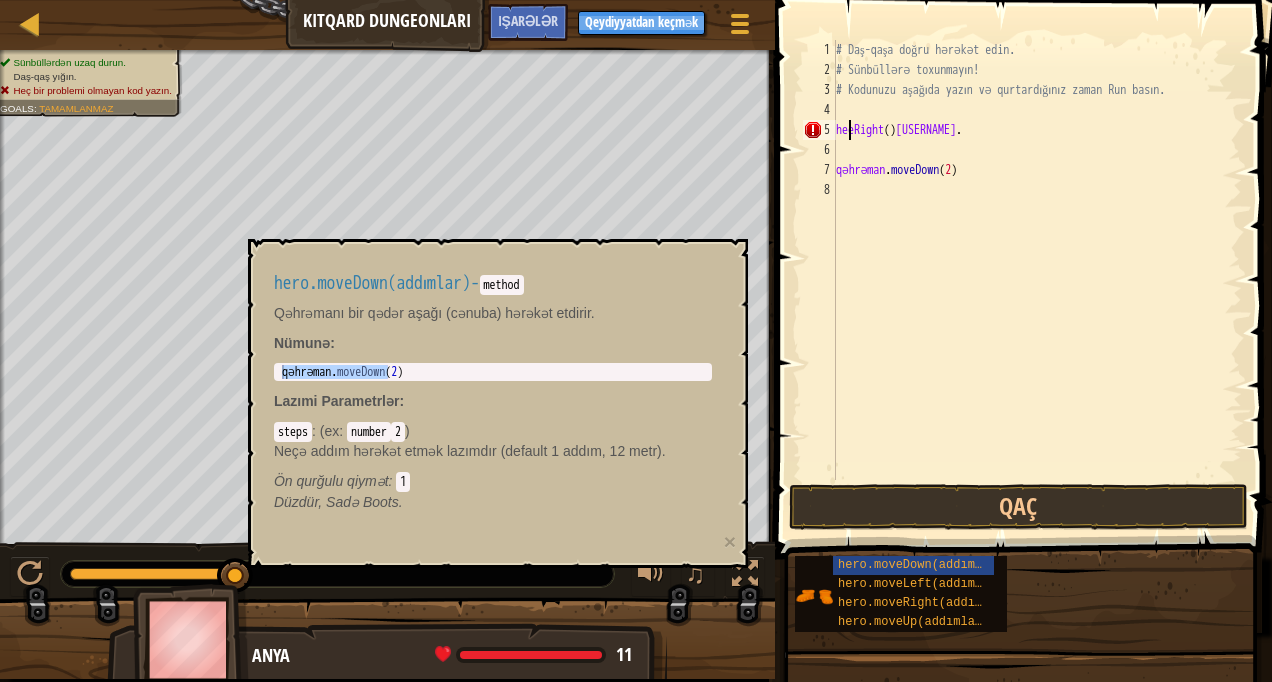 type on "heRight()[USERNAME]." 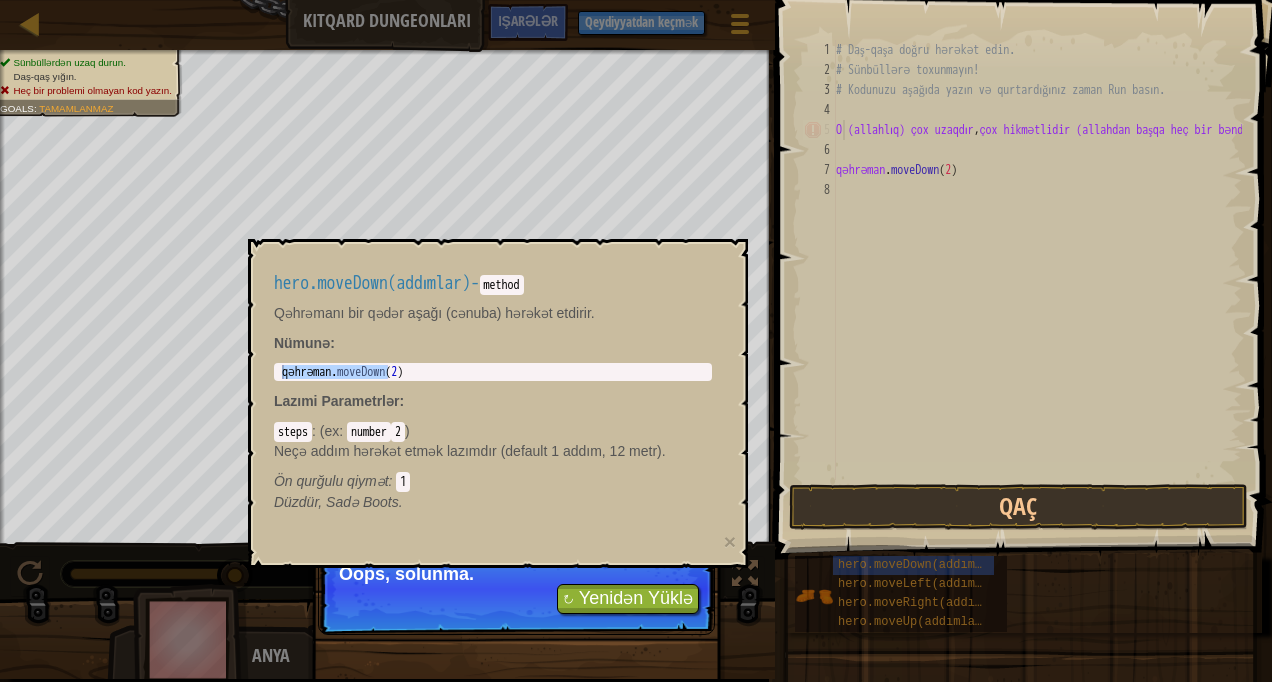 click on "↻ Yenidən Yüklə Oops, solunma." at bounding box center [516, 589] 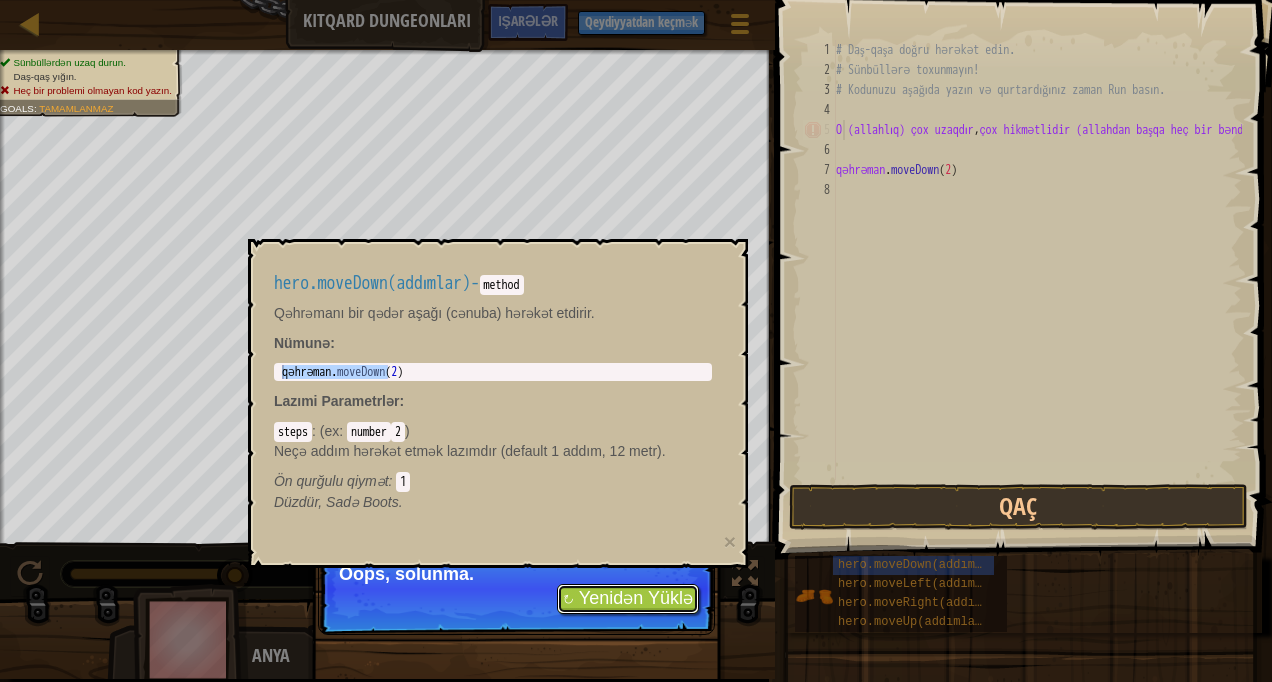 click on "↻ Yenidən Yüklə" at bounding box center (628, 599) 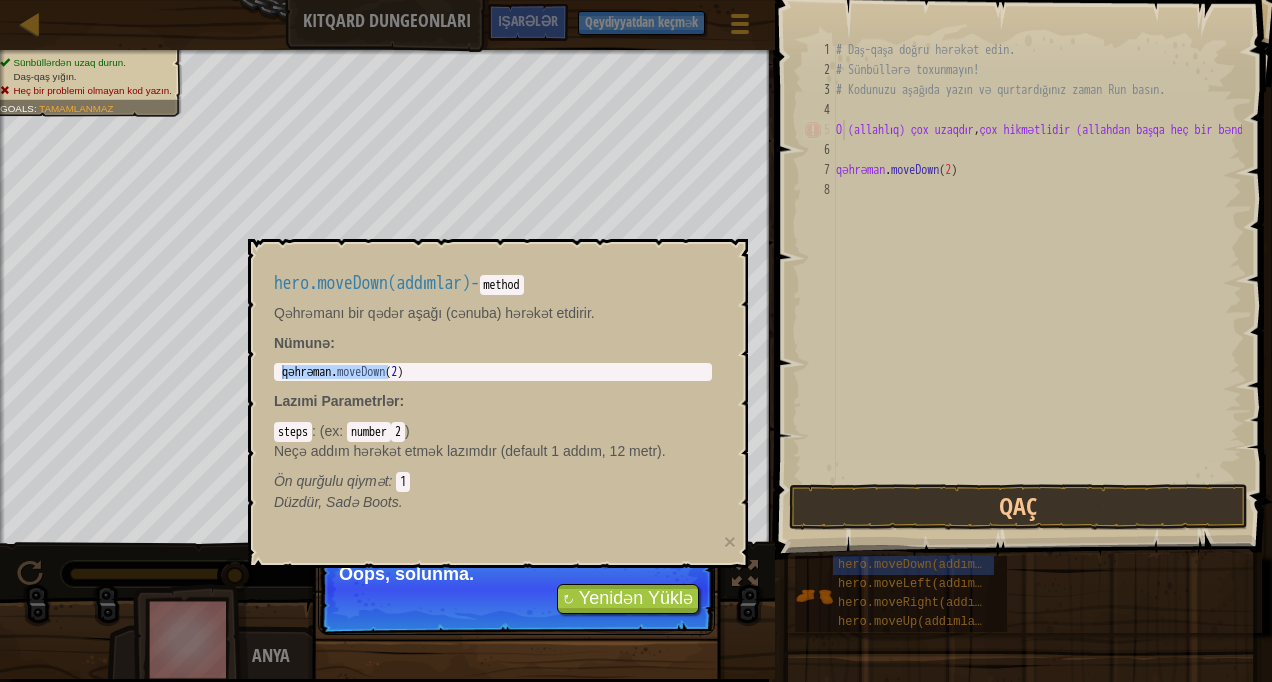 type 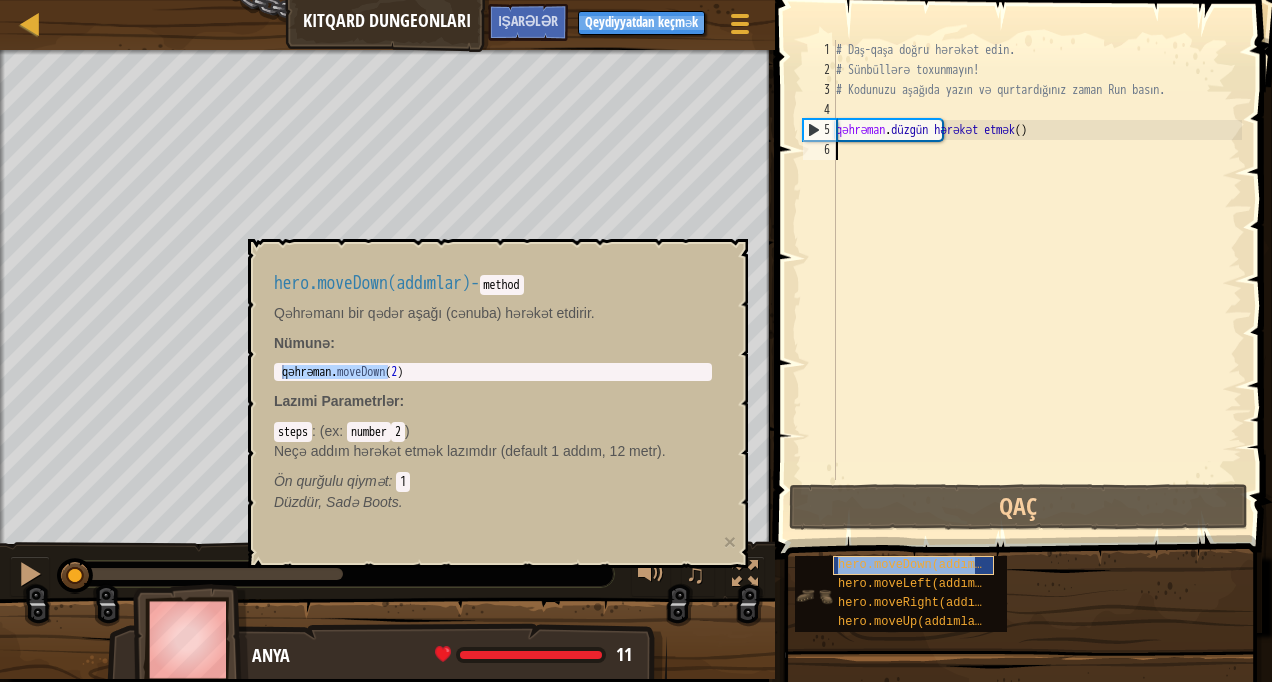 click on "hero.moveDown(addımlar)" at bounding box center [913, 565] 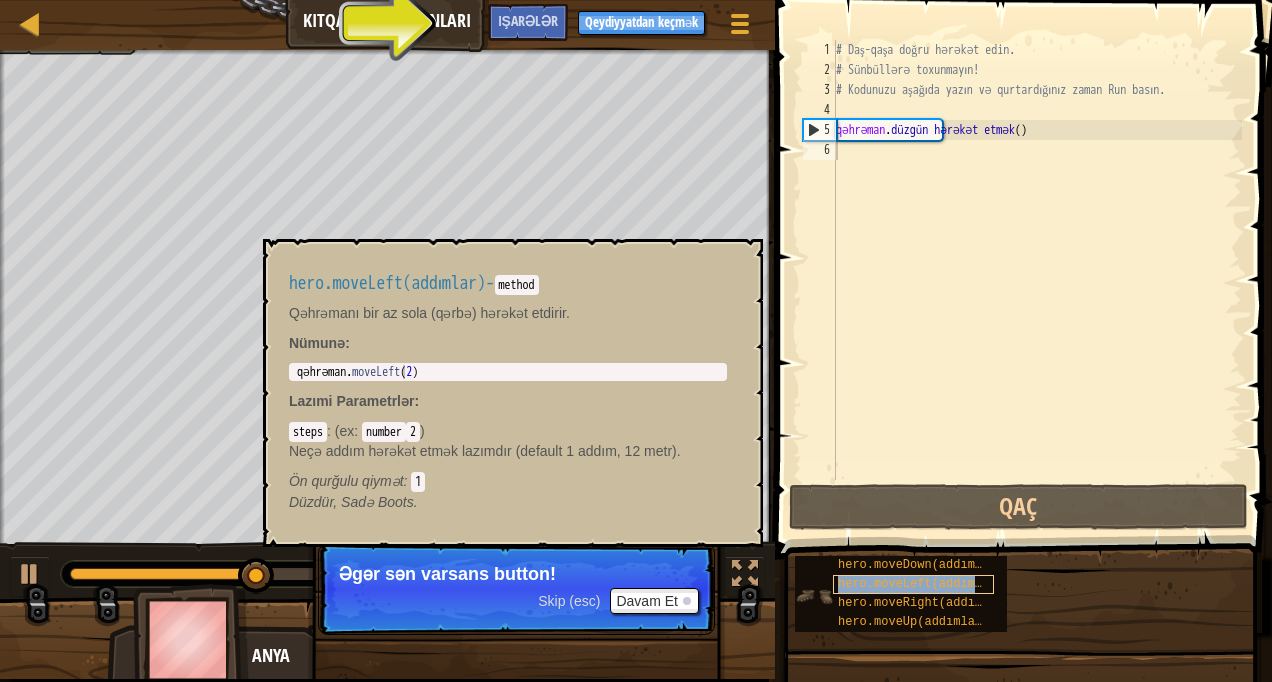 click on "hero.moveLeft(addımlar)" at bounding box center [921, 584] 